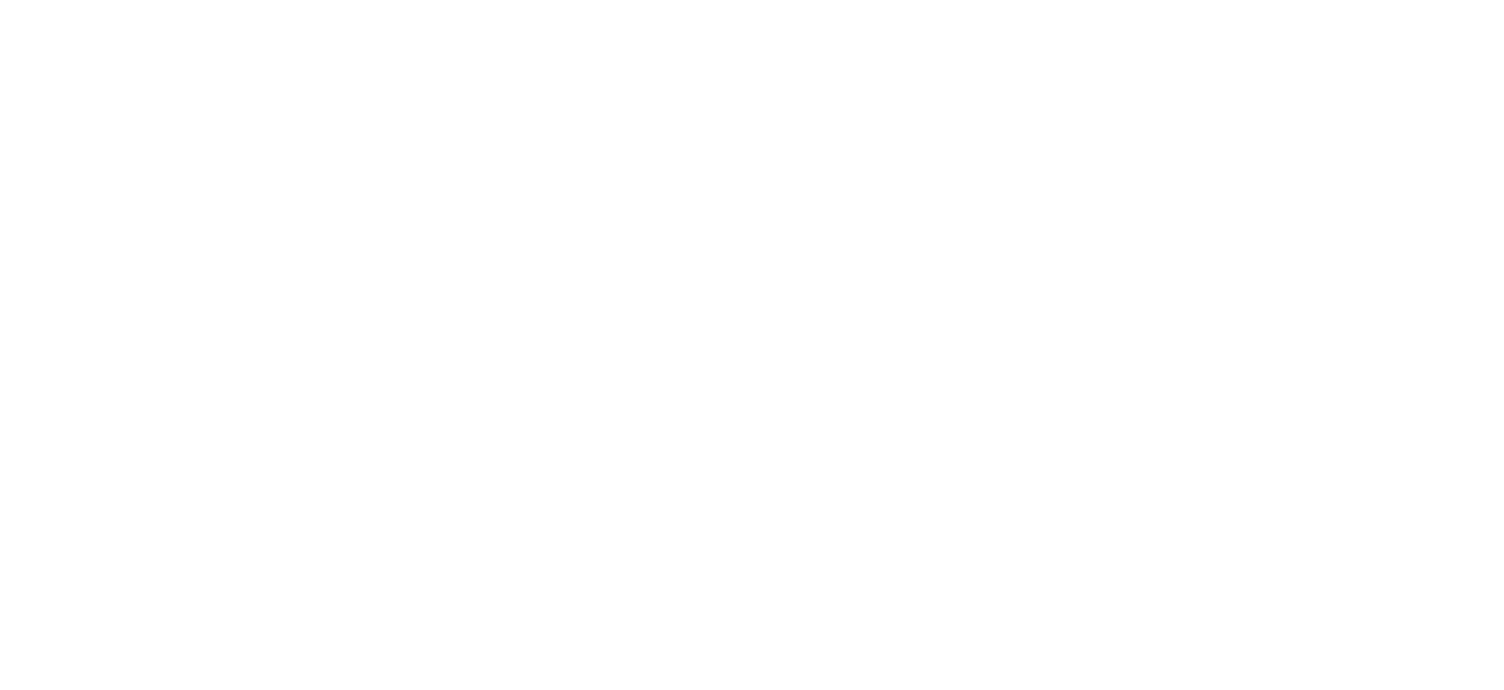 scroll, scrollTop: 0, scrollLeft: 0, axis: both 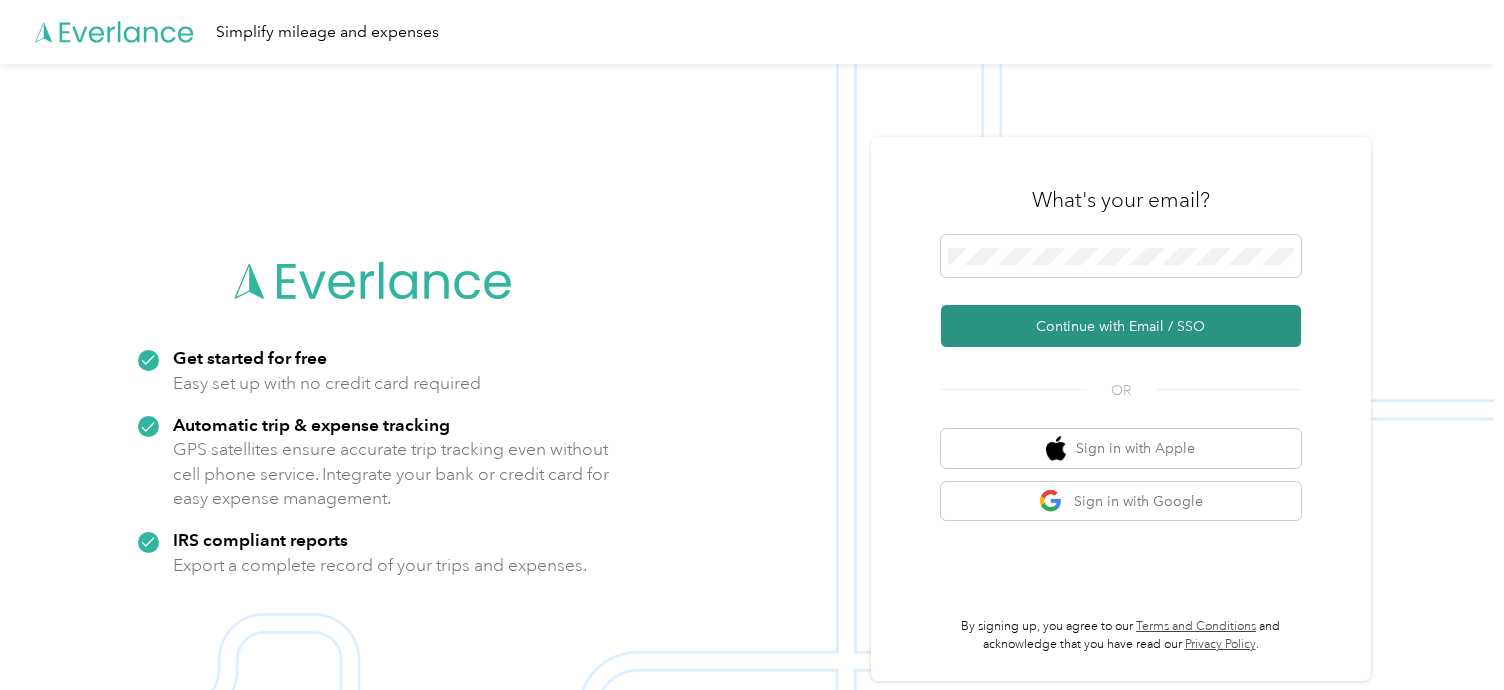 click on "Continue with Email / SSO" at bounding box center [1121, 326] 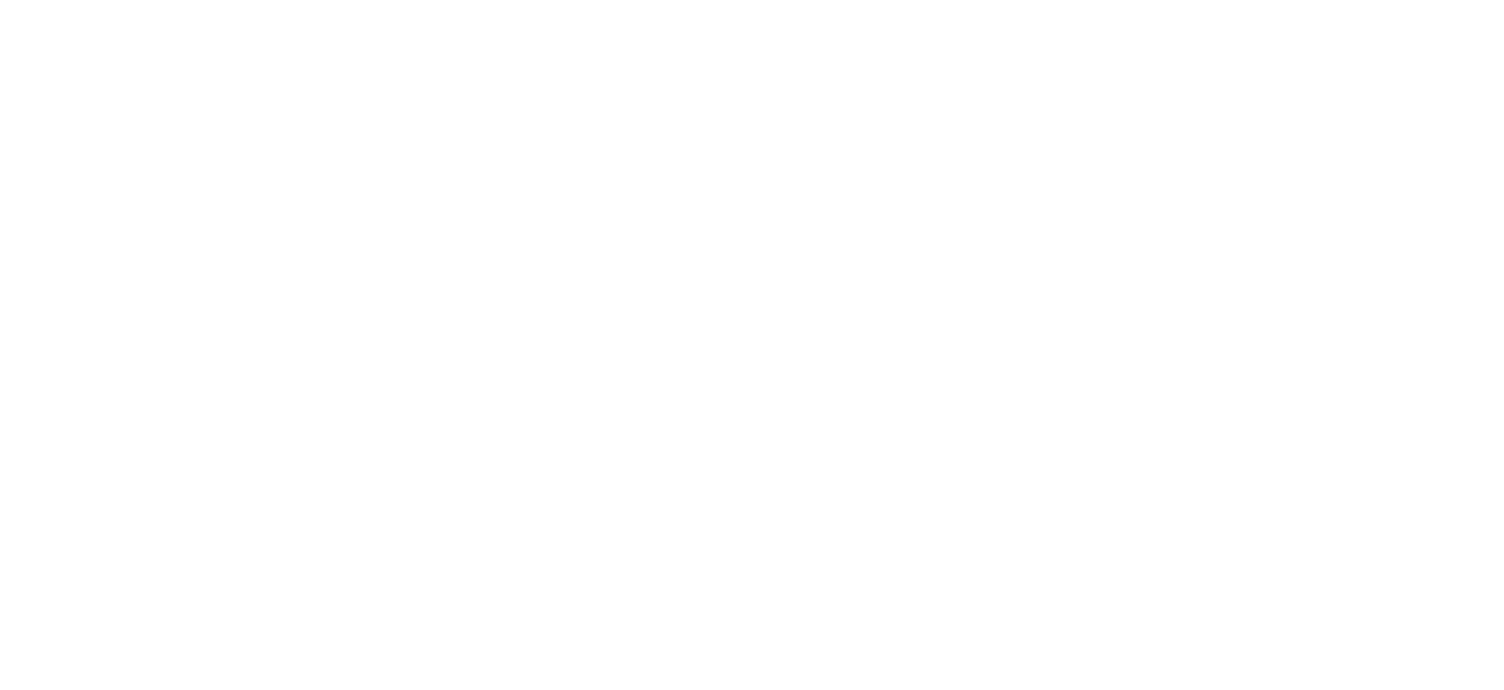 scroll, scrollTop: 0, scrollLeft: 0, axis: both 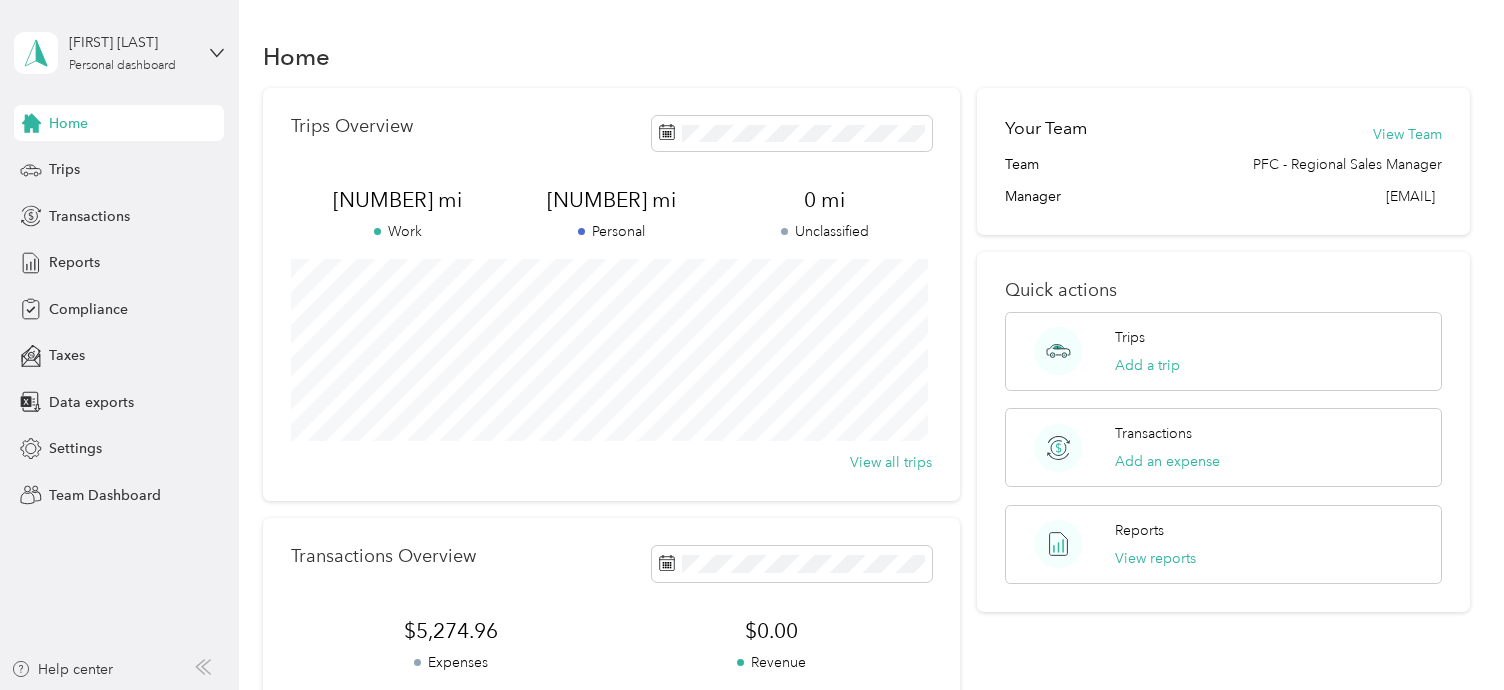 click on "[FIRST] [LAST]" at bounding box center (119, 53) 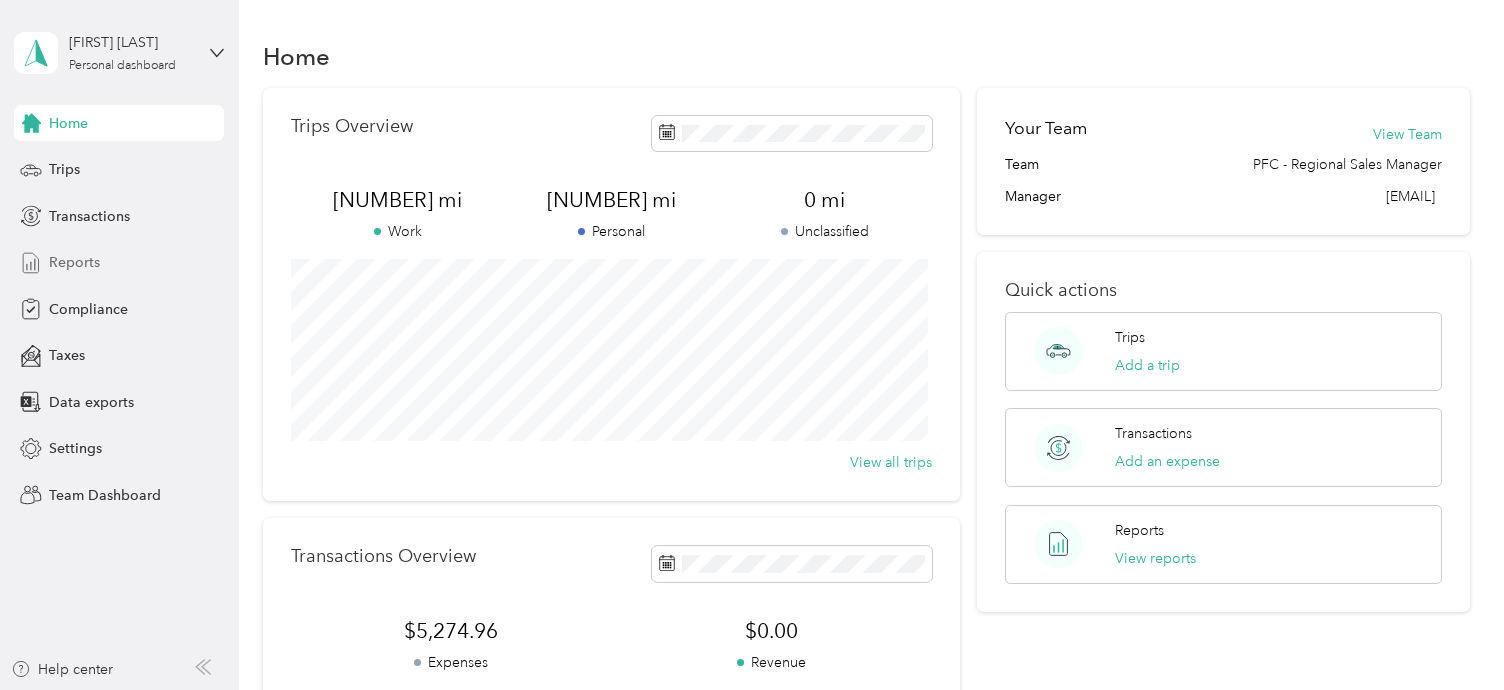 click on "Reports" at bounding box center (74, 262) 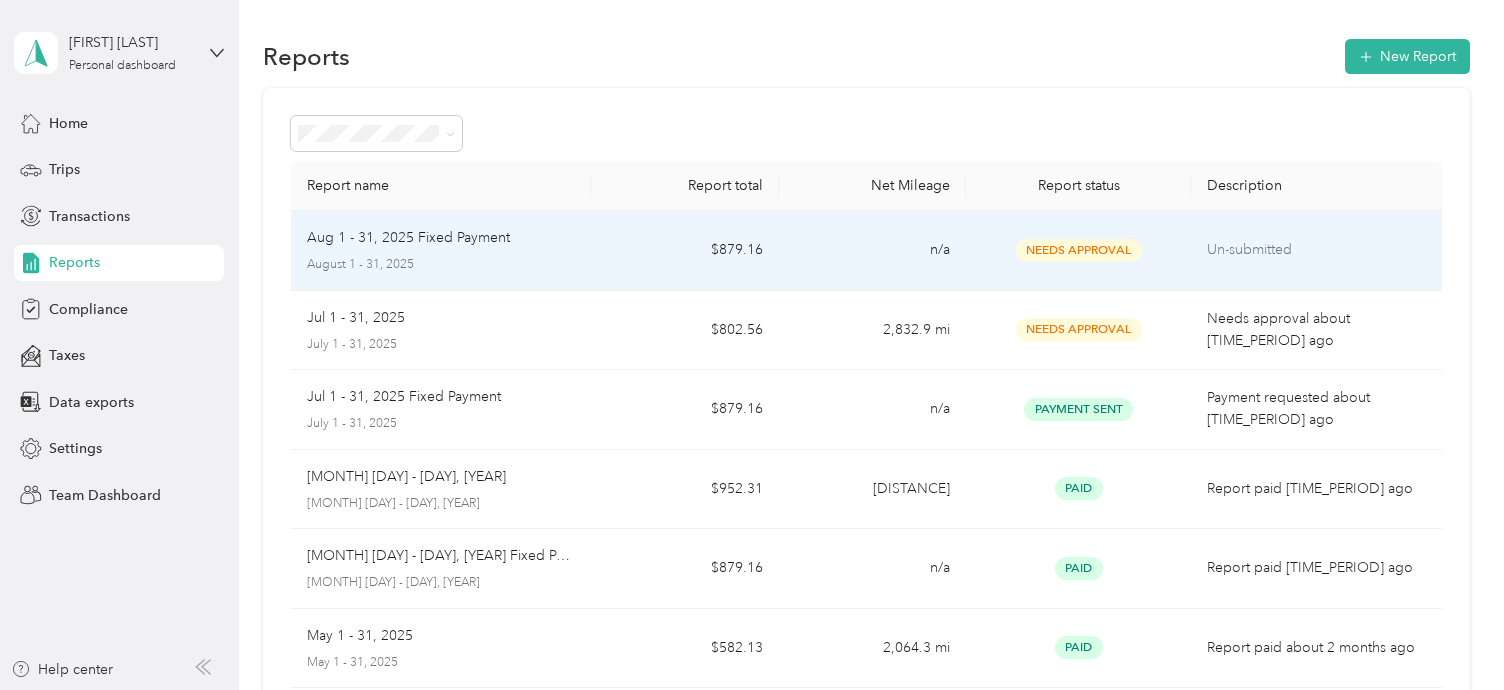 click on "Un-submitted" at bounding box center (1316, 251) 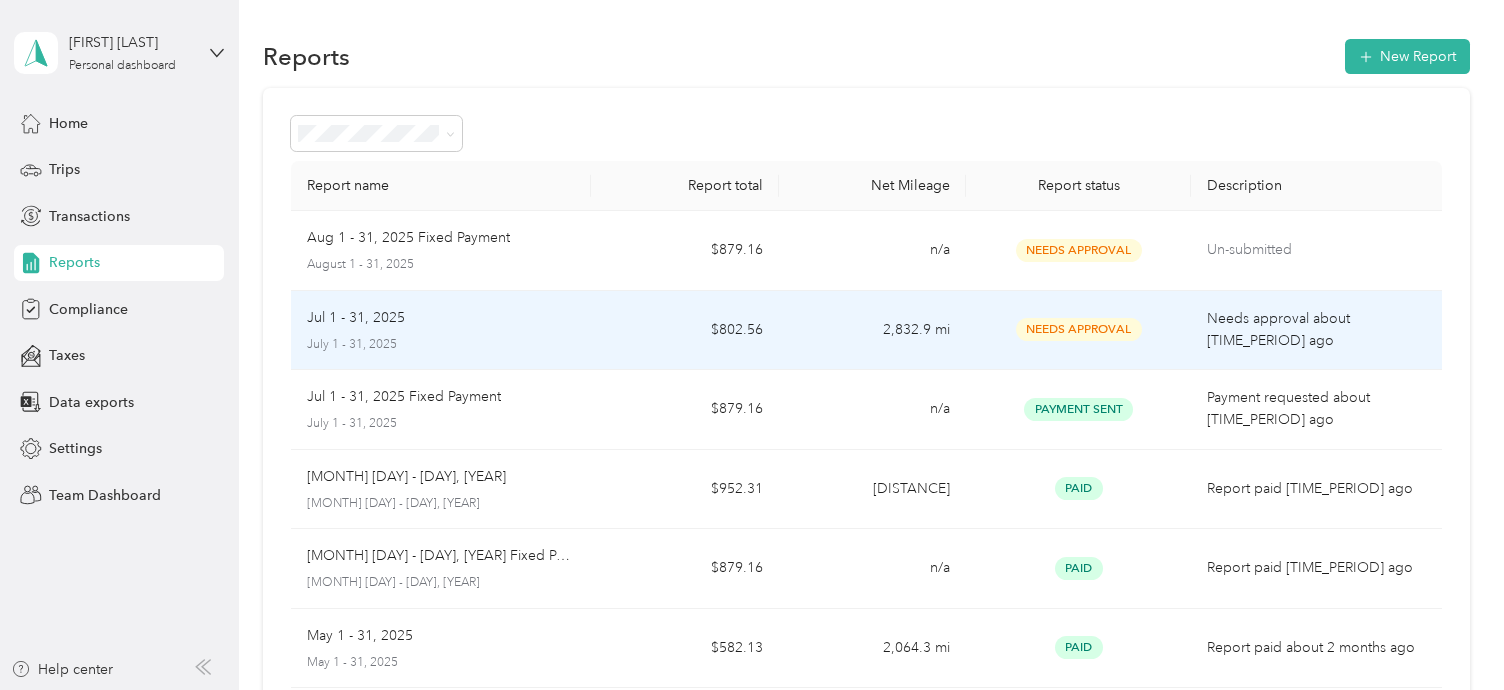 click on "Jul 1 - 31, 2025" at bounding box center (356, 318) 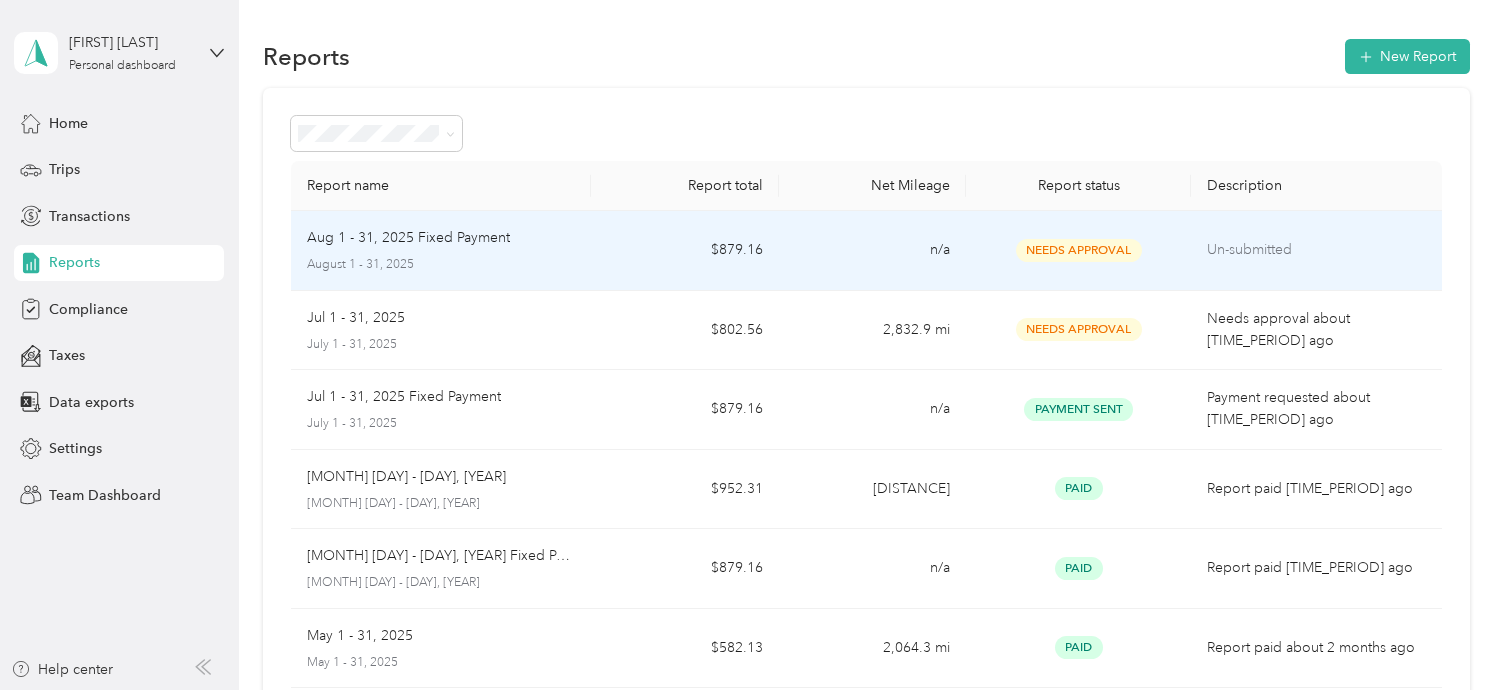 click on "[MONTH] [DAY] - [DAY], [YEAR] Fixed Payment [MONTH] [DAY] - [DAY], [YEAR]" at bounding box center (441, 250) 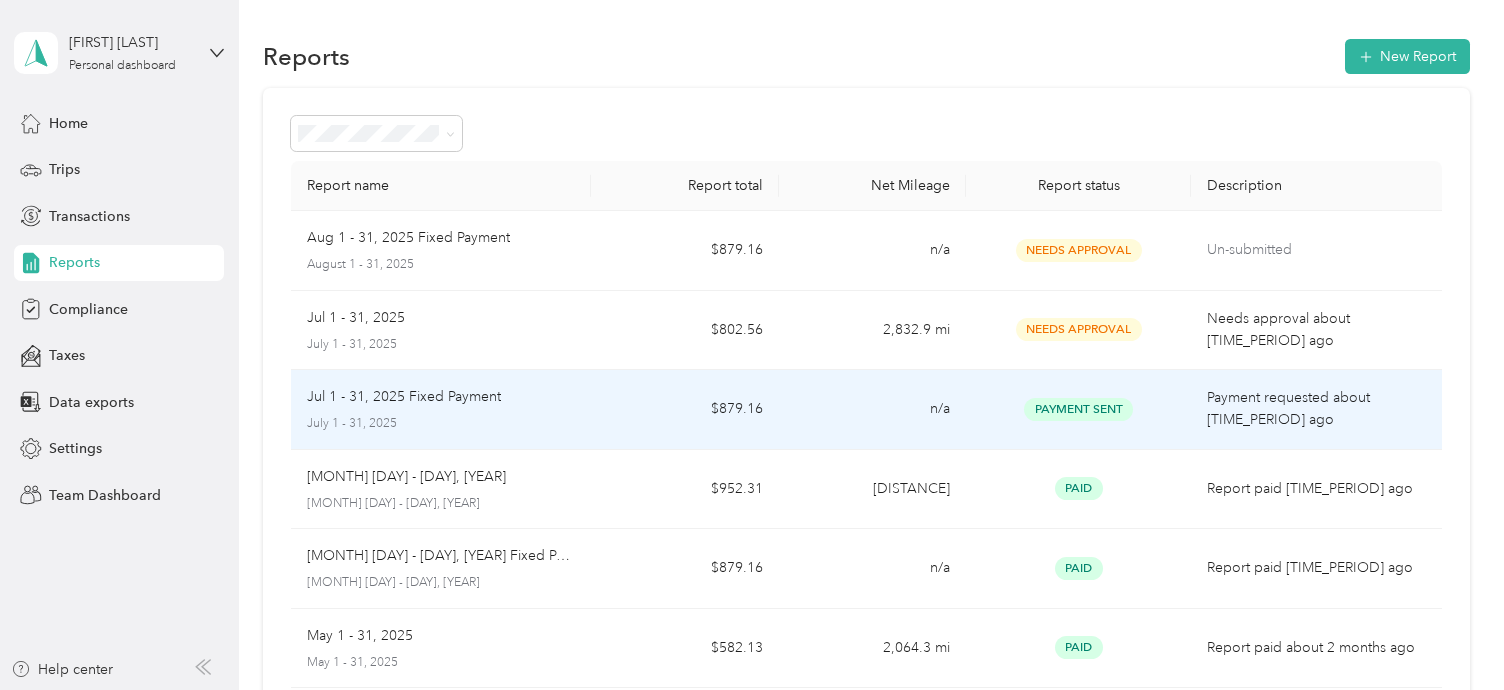scroll, scrollTop: 100, scrollLeft: 0, axis: vertical 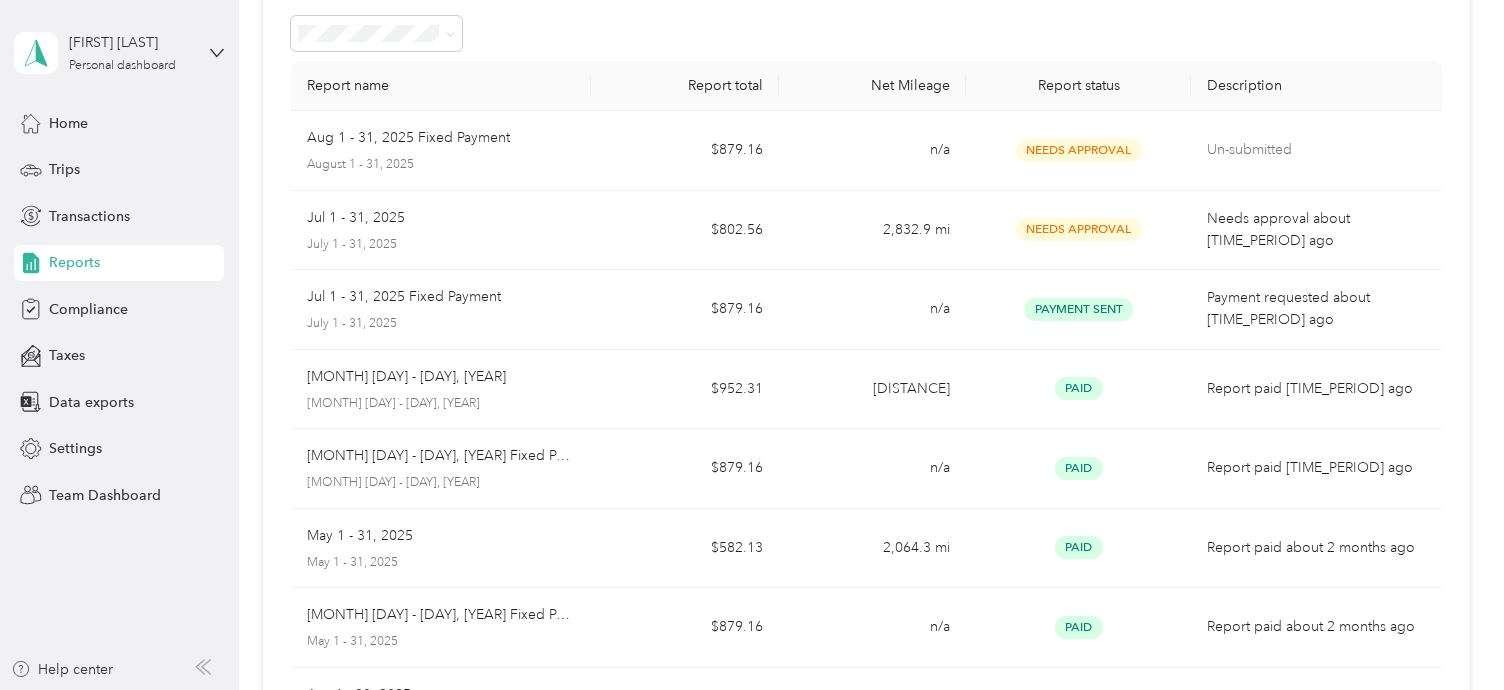 click on "[FIRST] [LAST]" at bounding box center (119, 53) 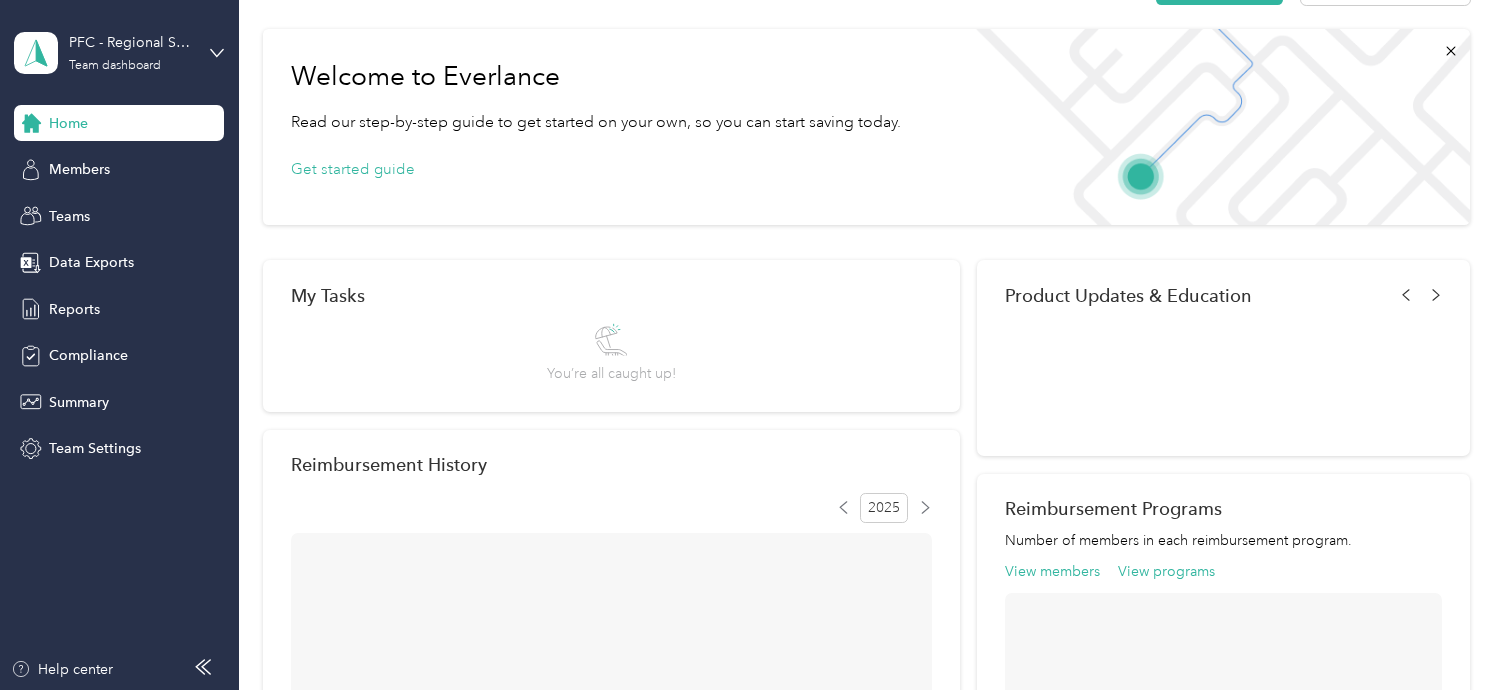 scroll, scrollTop: 100, scrollLeft: 0, axis: vertical 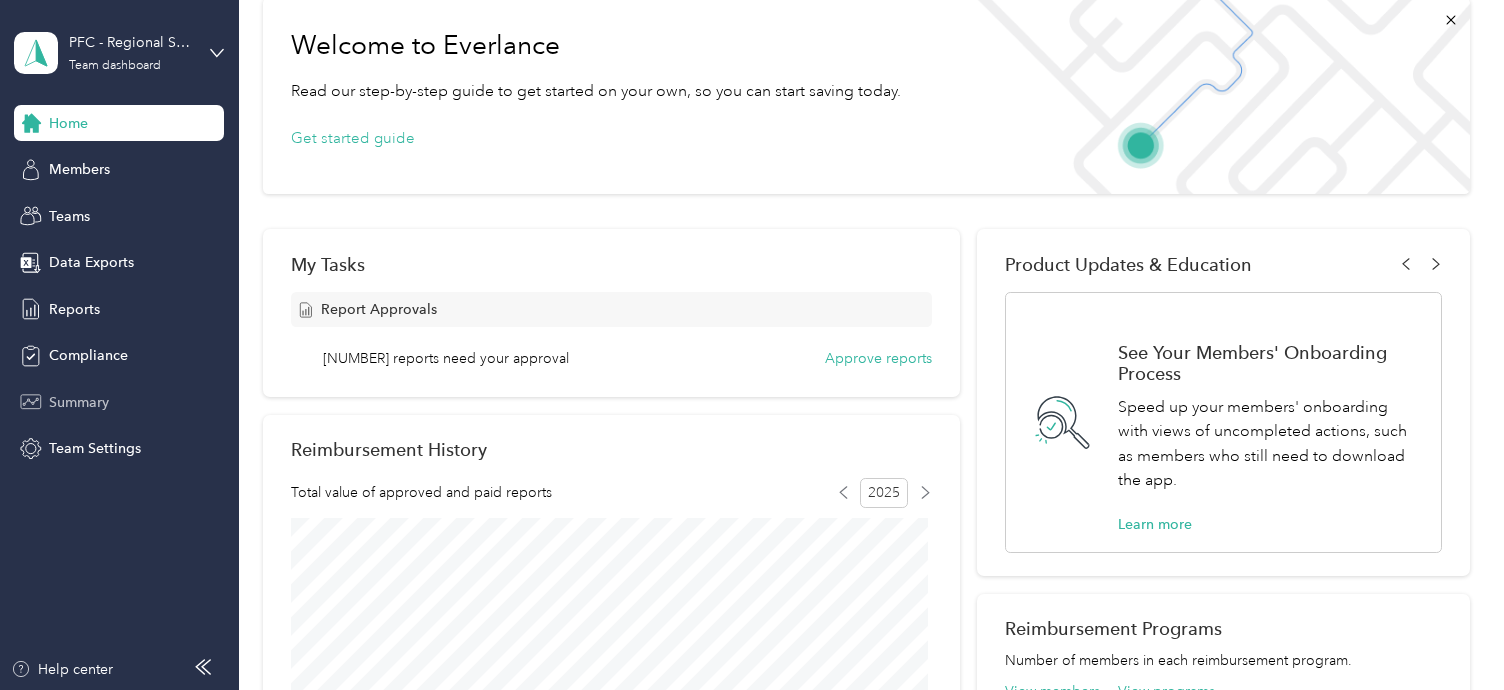 click on "Summary" at bounding box center (79, 402) 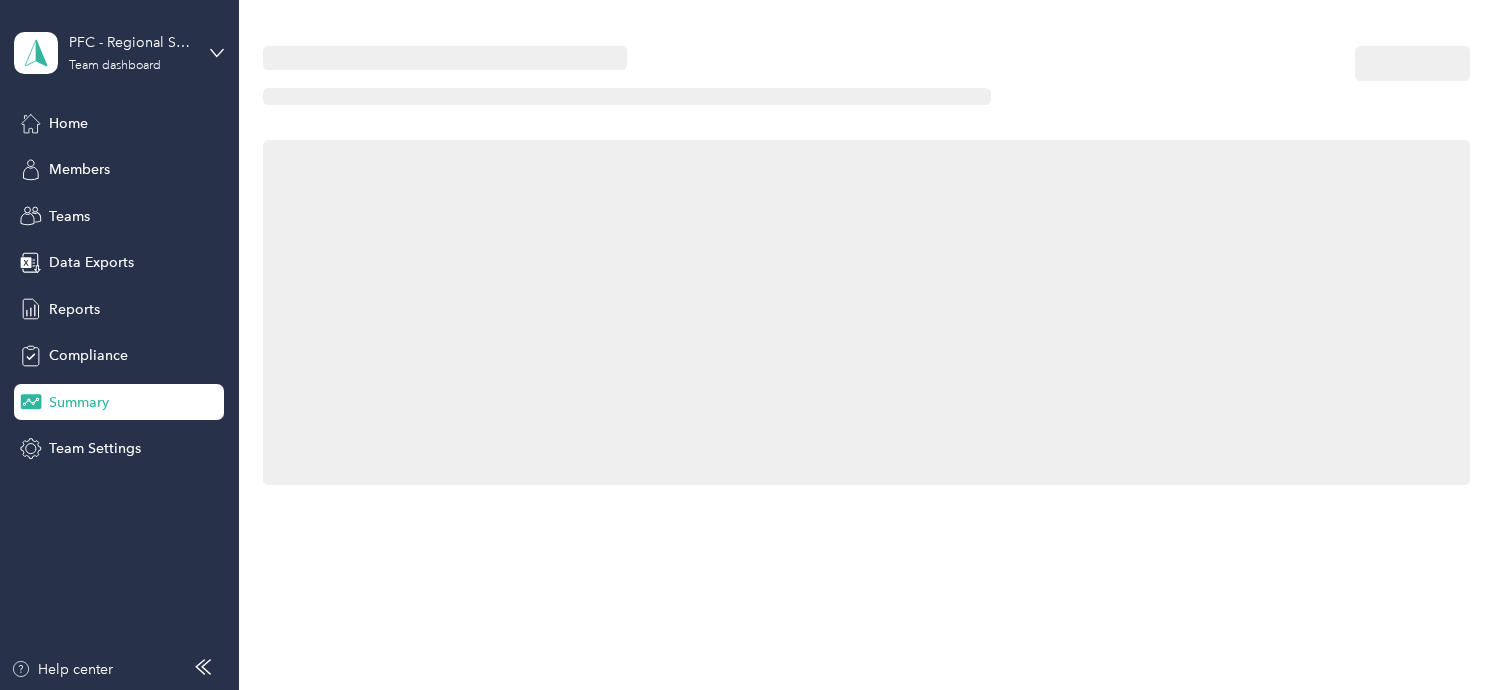 scroll, scrollTop: 0, scrollLeft: 0, axis: both 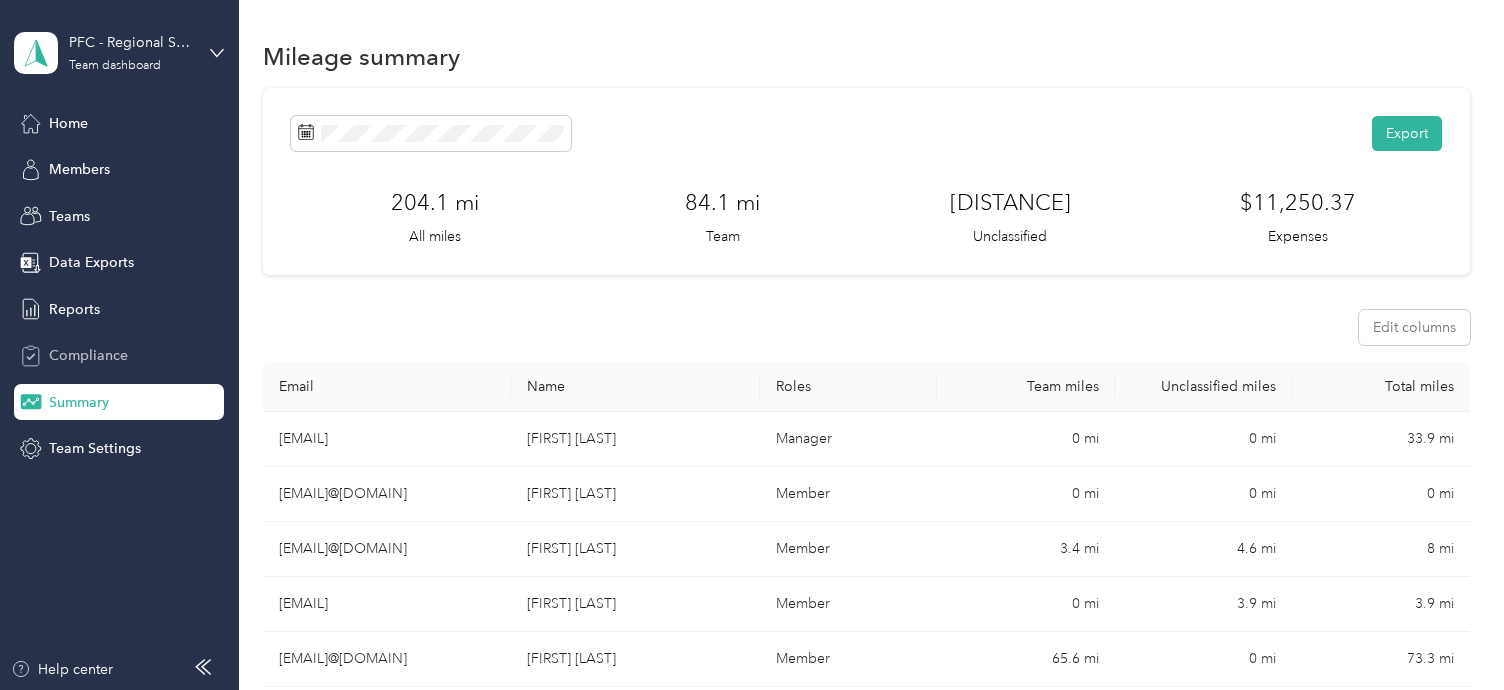 click on "Compliance" at bounding box center [88, 355] 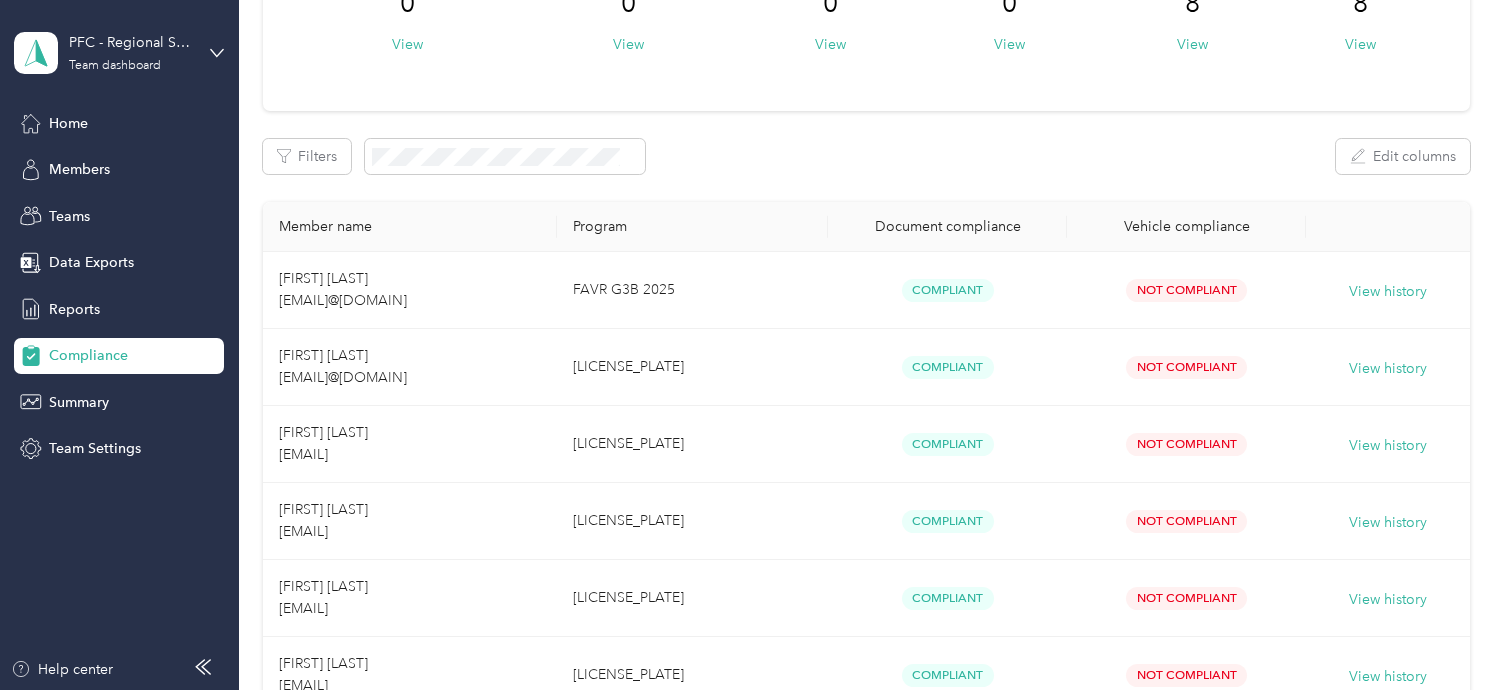 scroll, scrollTop: 200, scrollLeft: 0, axis: vertical 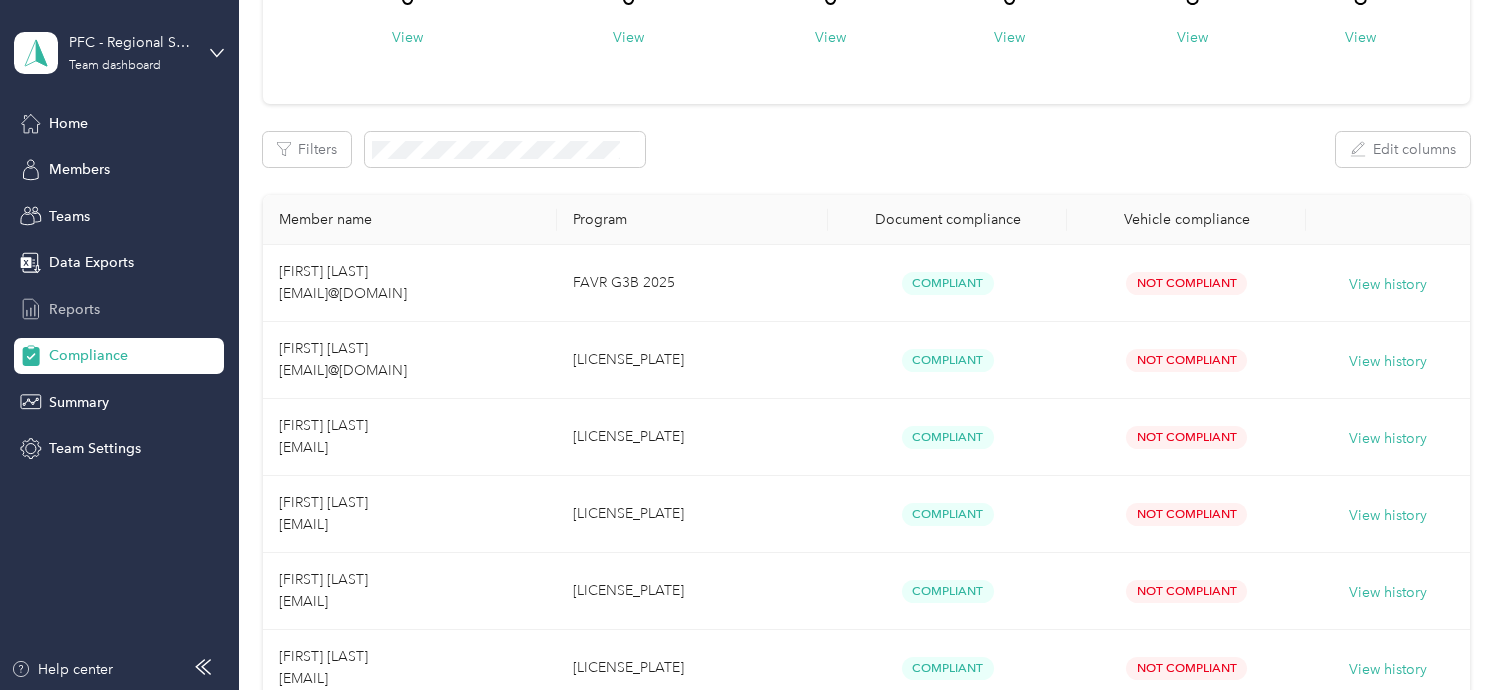 click on "Reports" at bounding box center [74, 309] 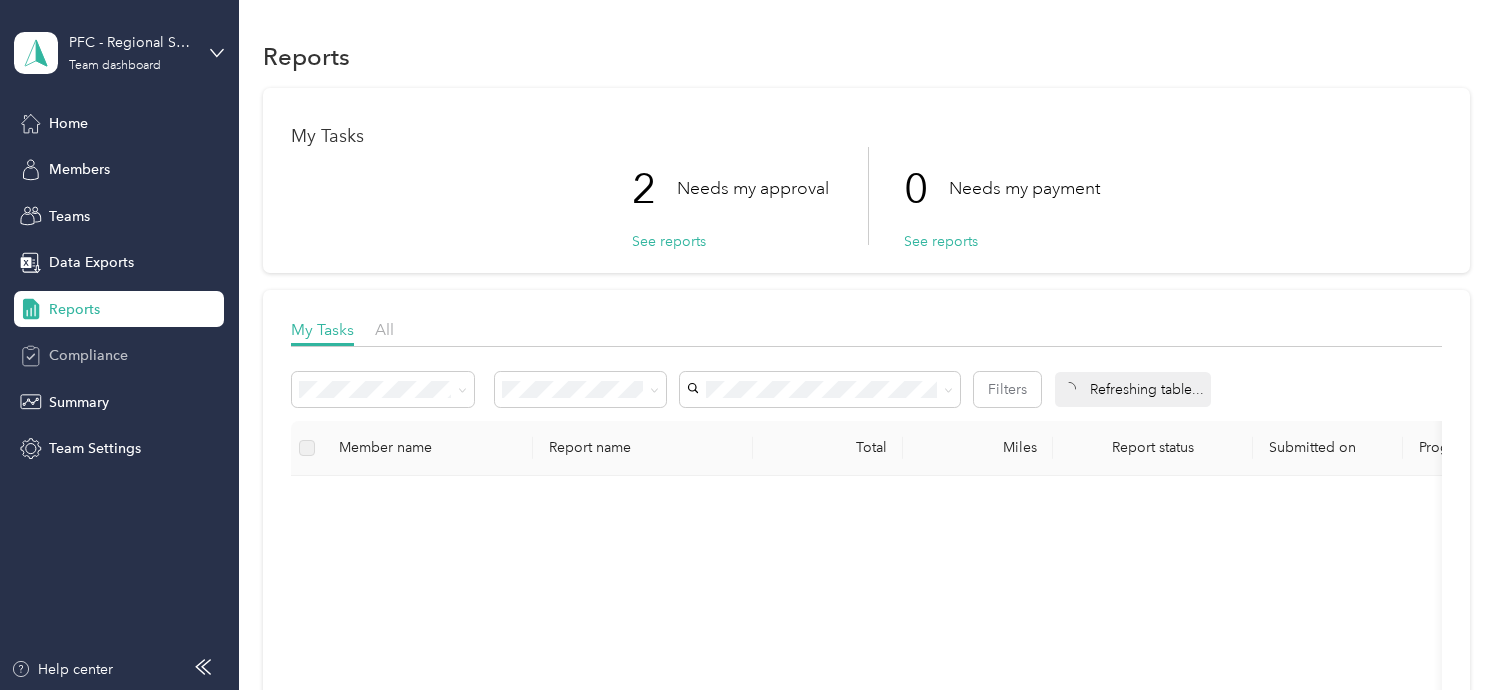 click on "Compliance" at bounding box center [88, 355] 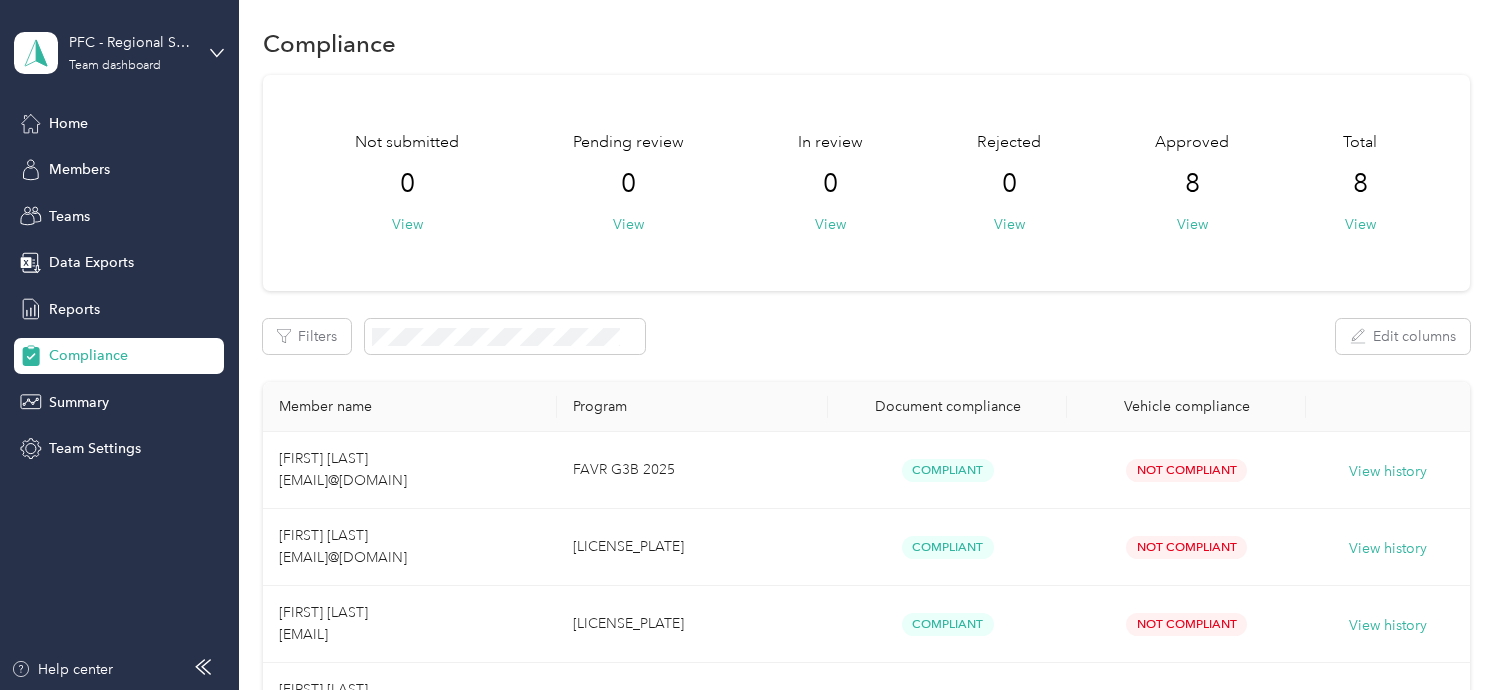 scroll, scrollTop: 0, scrollLeft: 0, axis: both 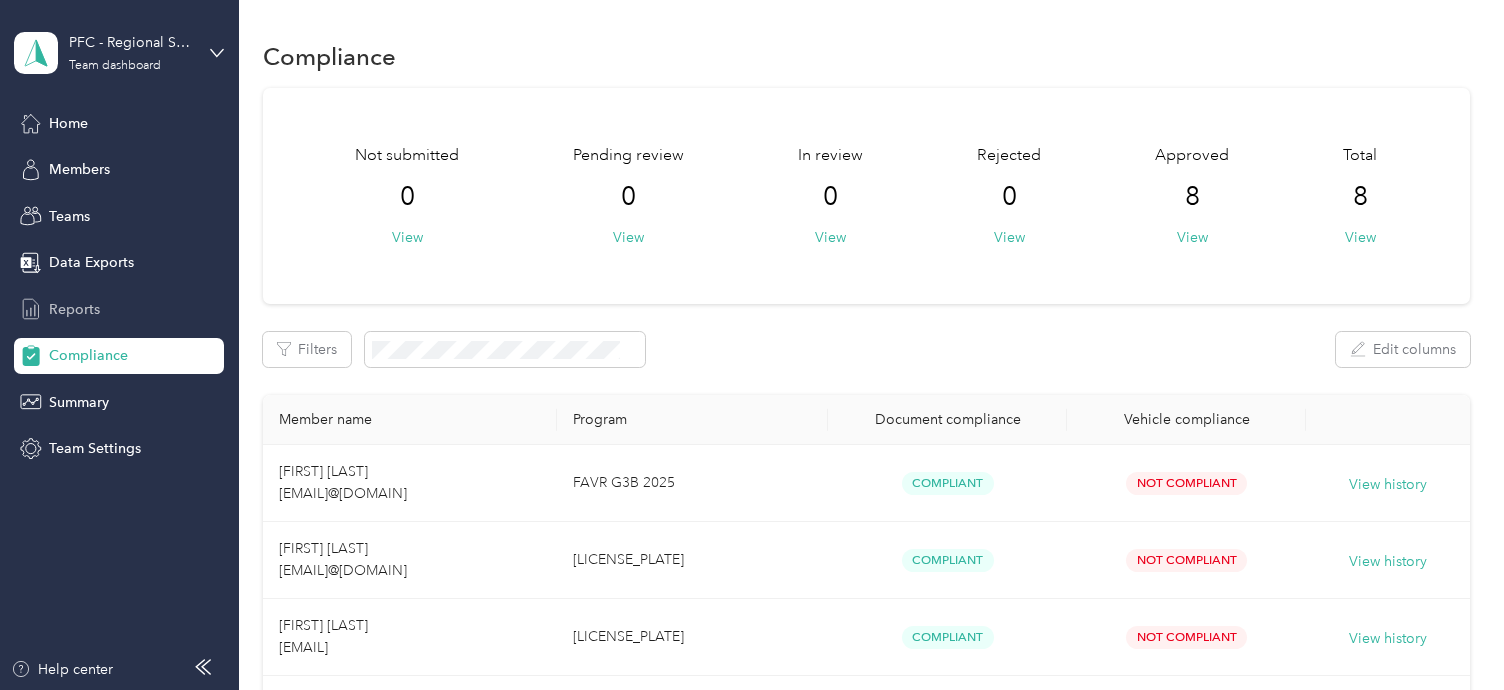 click on "Reports" at bounding box center [119, 309] 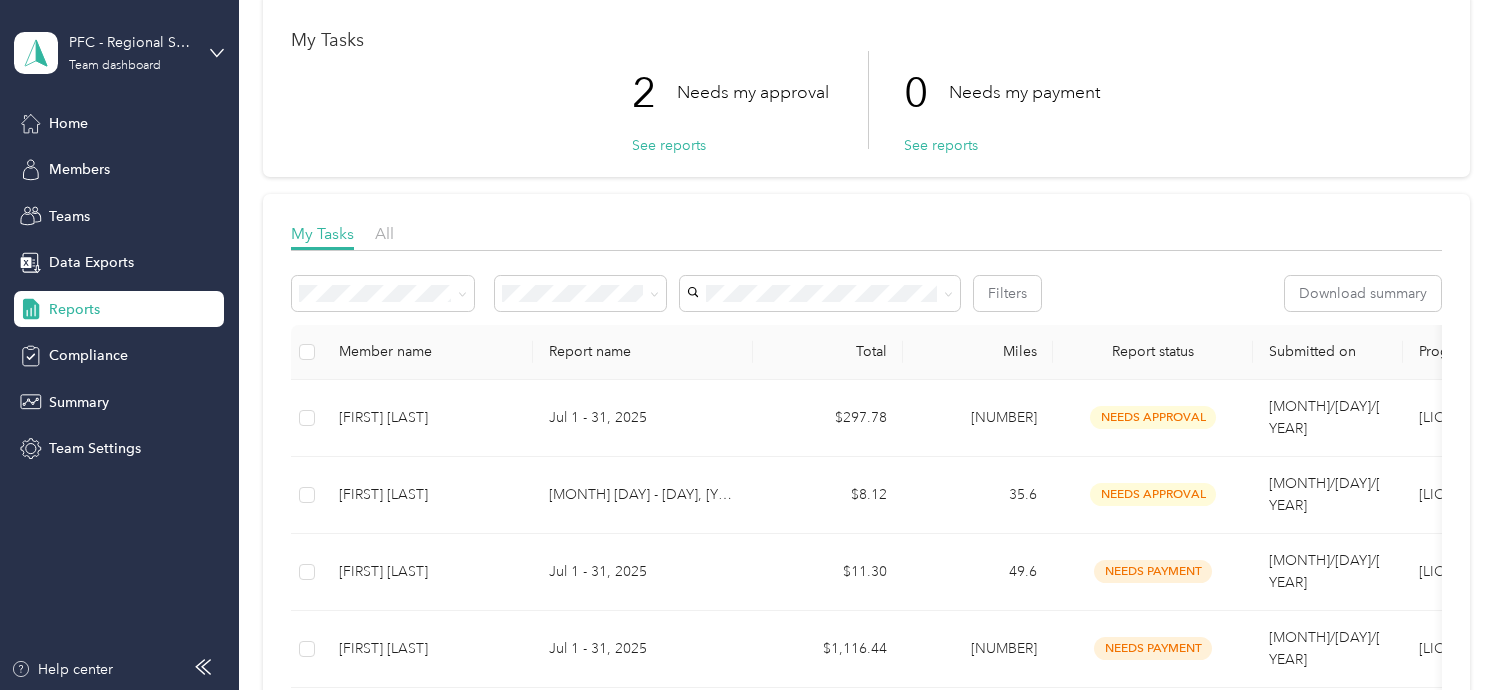 scroll, scrollTop: 200, scrollLeft: 0, axis: vertical 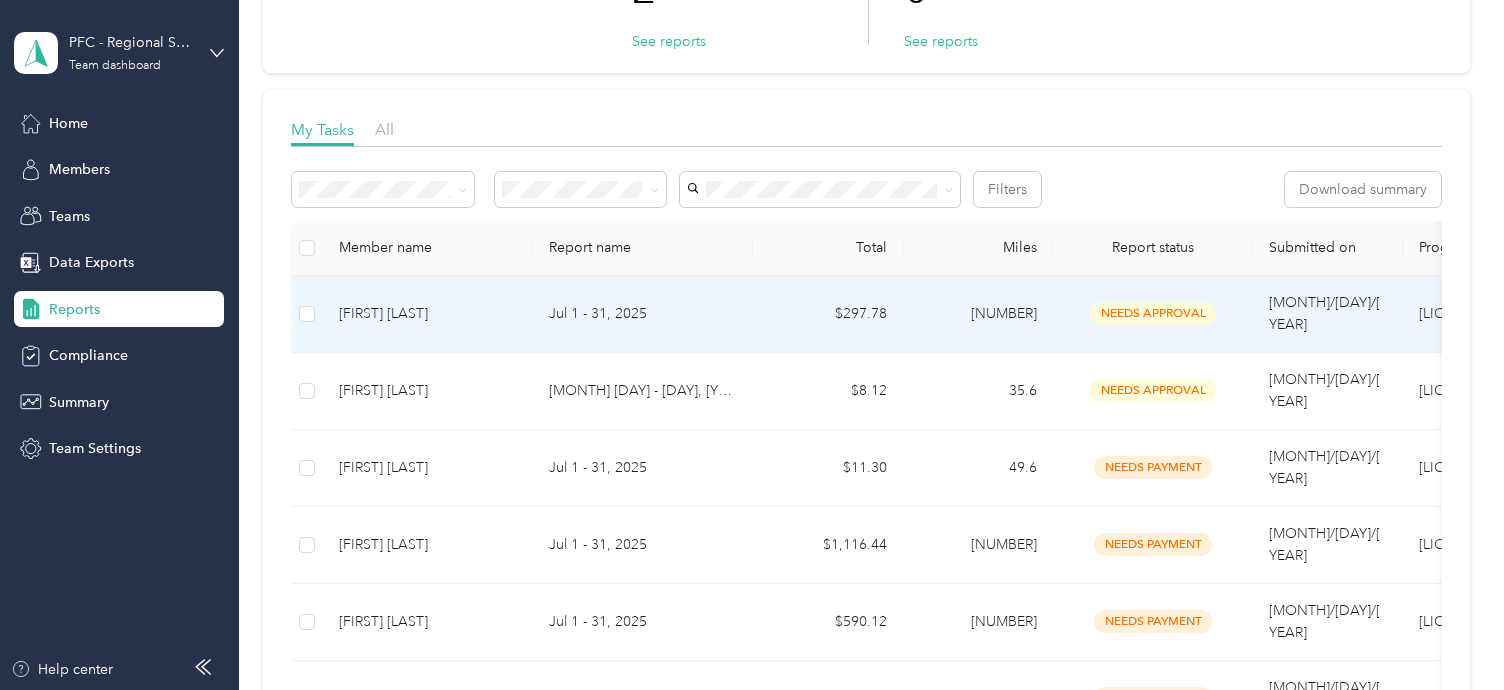 click on "[FIRST] [LAST]" at bounding box center [428, 314] 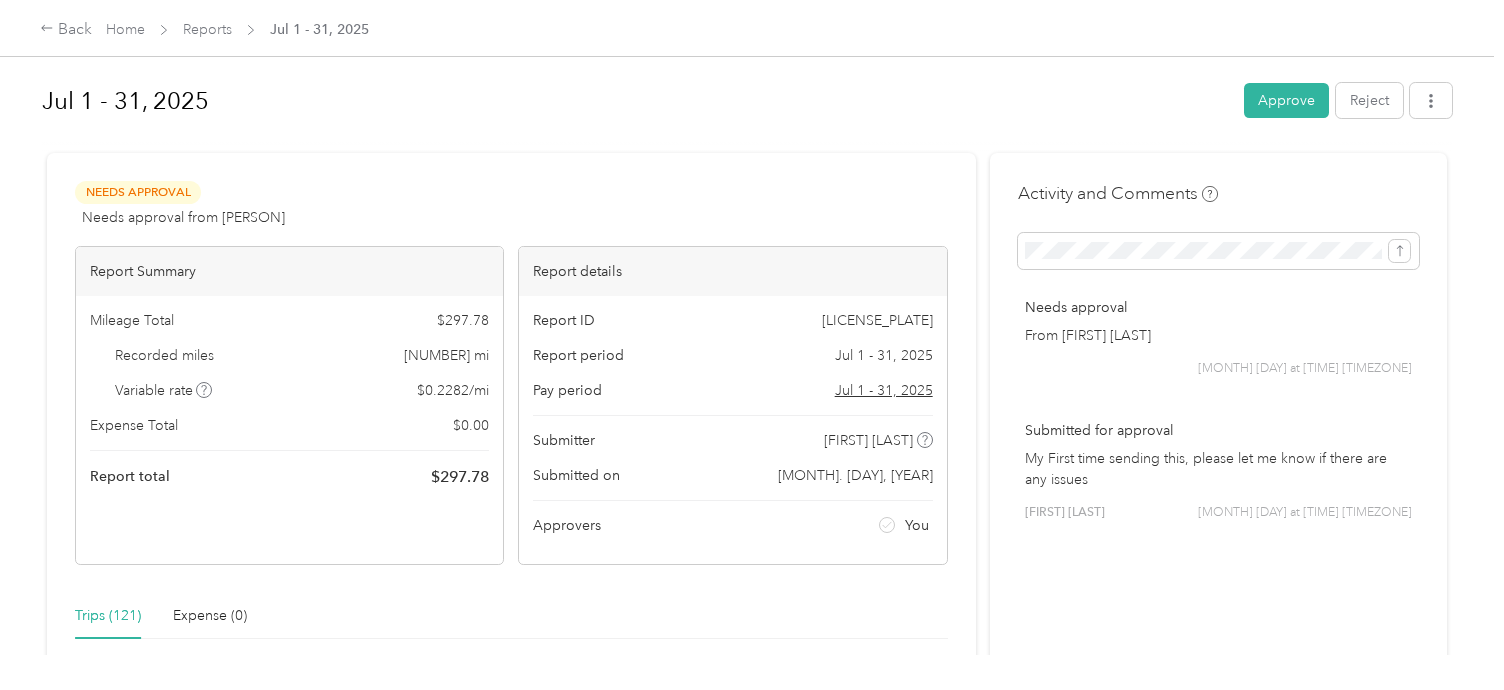 click at bounding box center [747, 144] 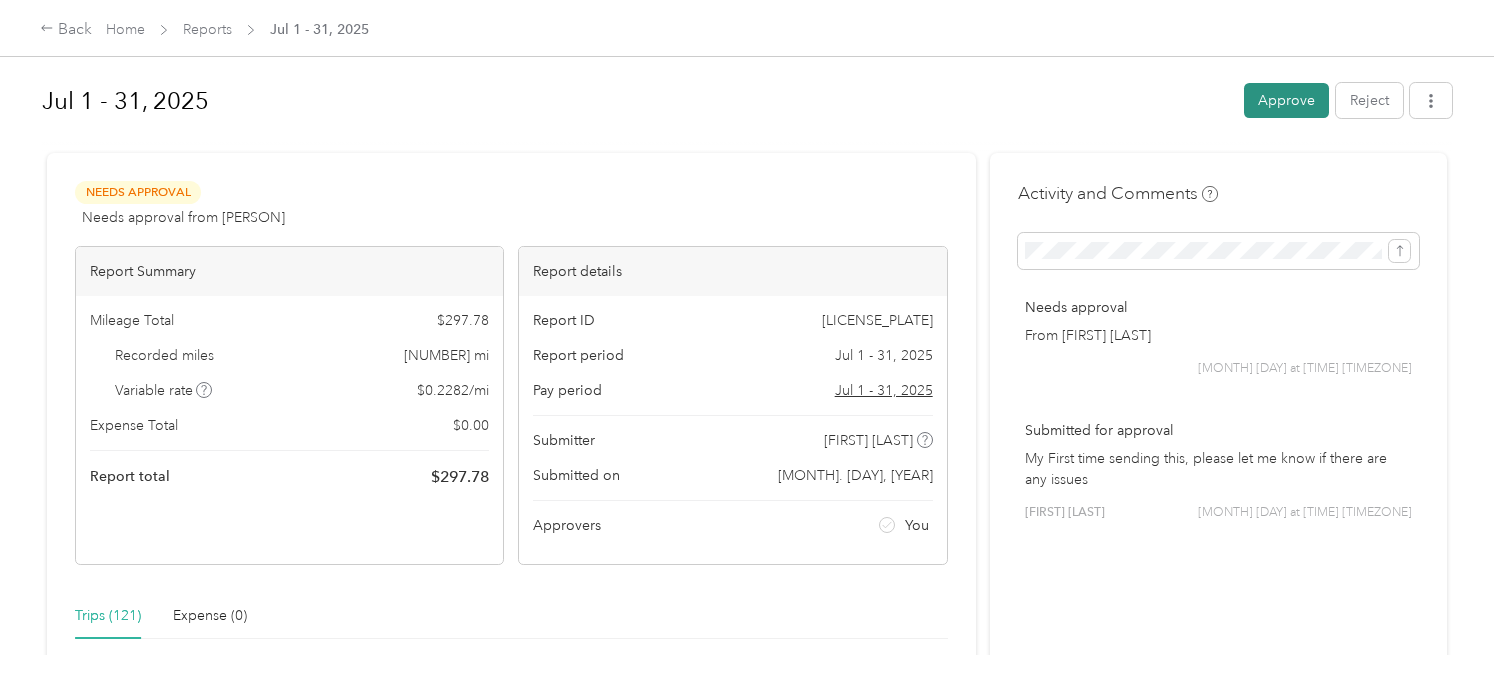 click on "Approve" at bounding box center [1286, 100] 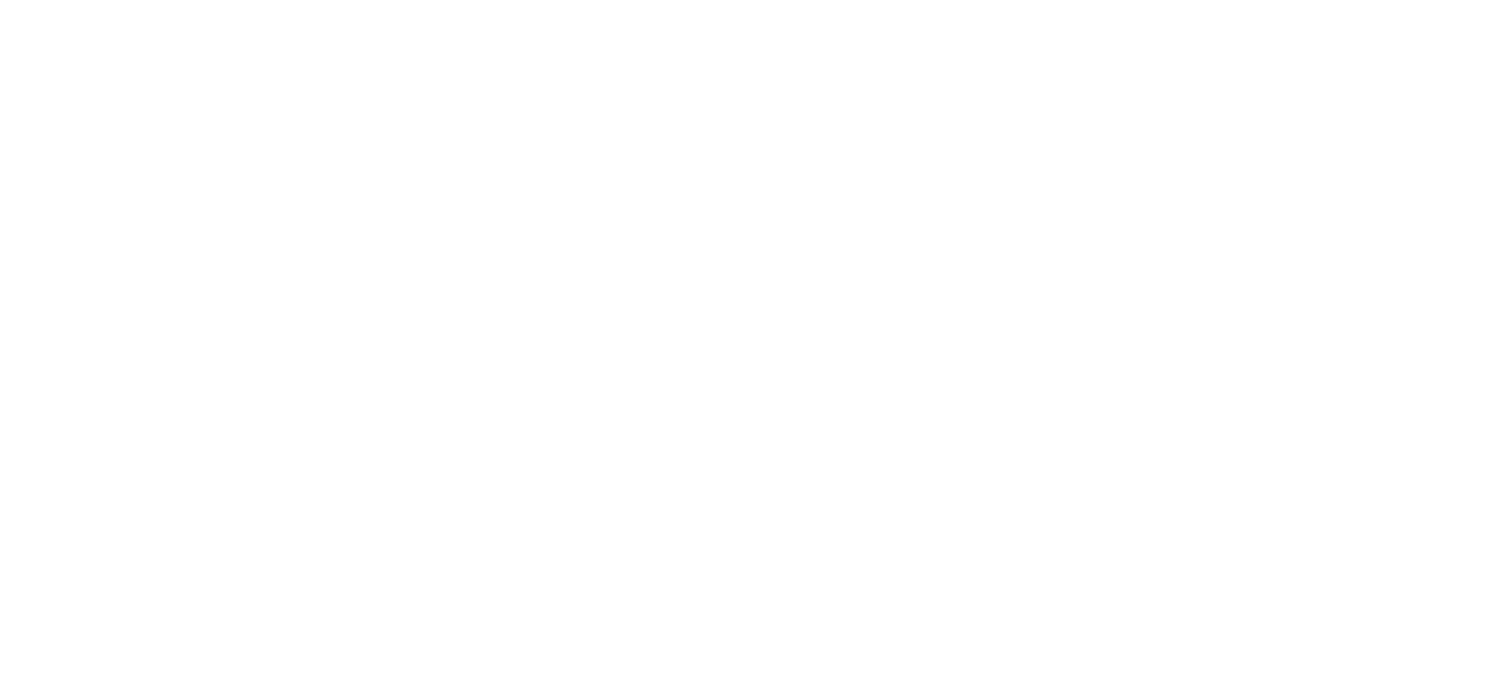 scroll, scrollTop: 0, scrollLeft: 0, axis: both 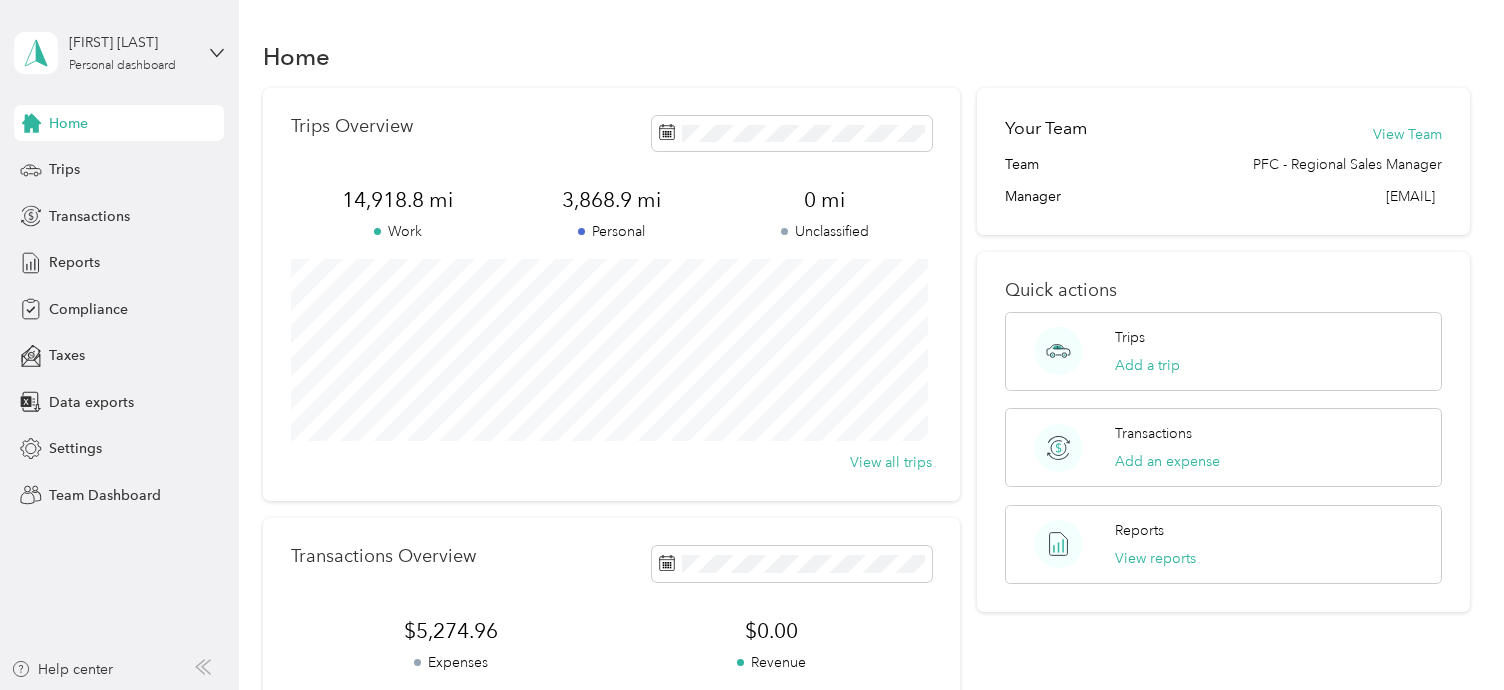 click on "Home" at bounding box center [68, 123] 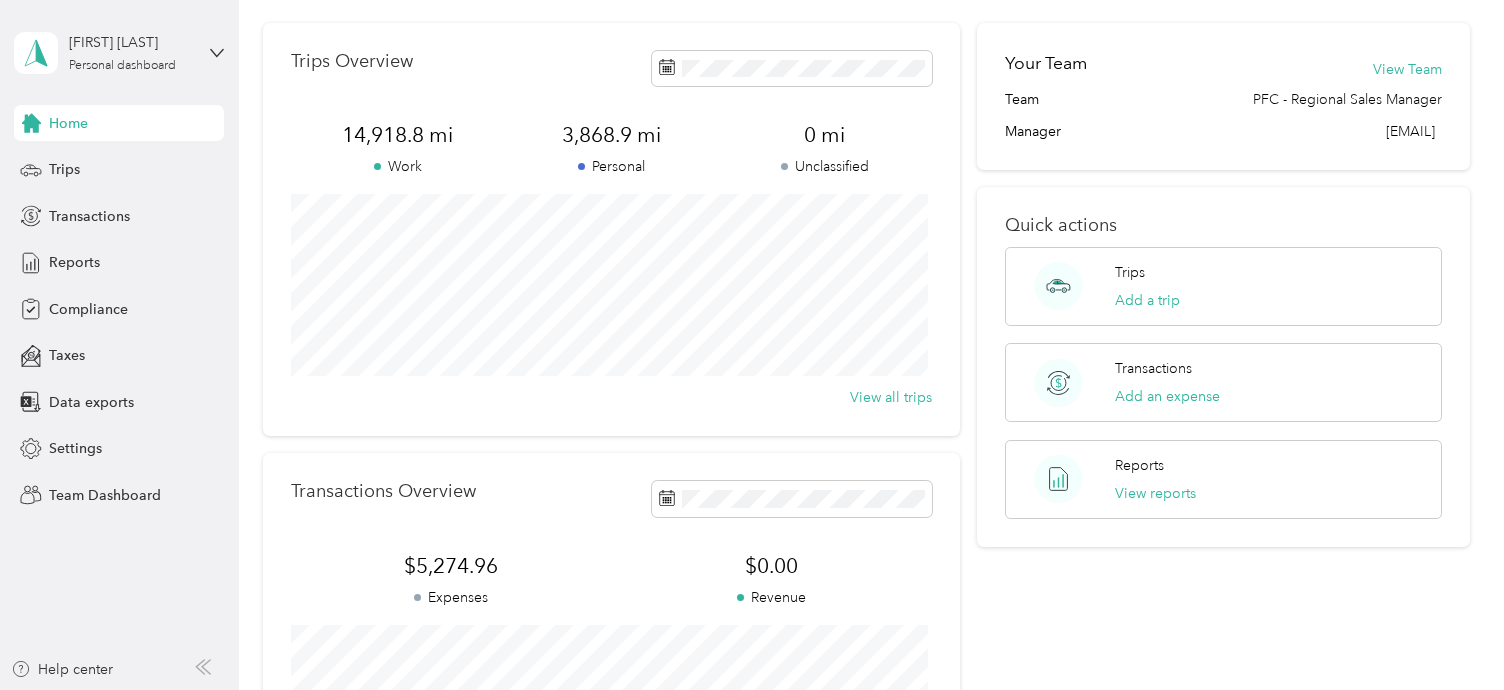 scroll, scrollTop: 100, scrollLeft: 0, axis: vertical 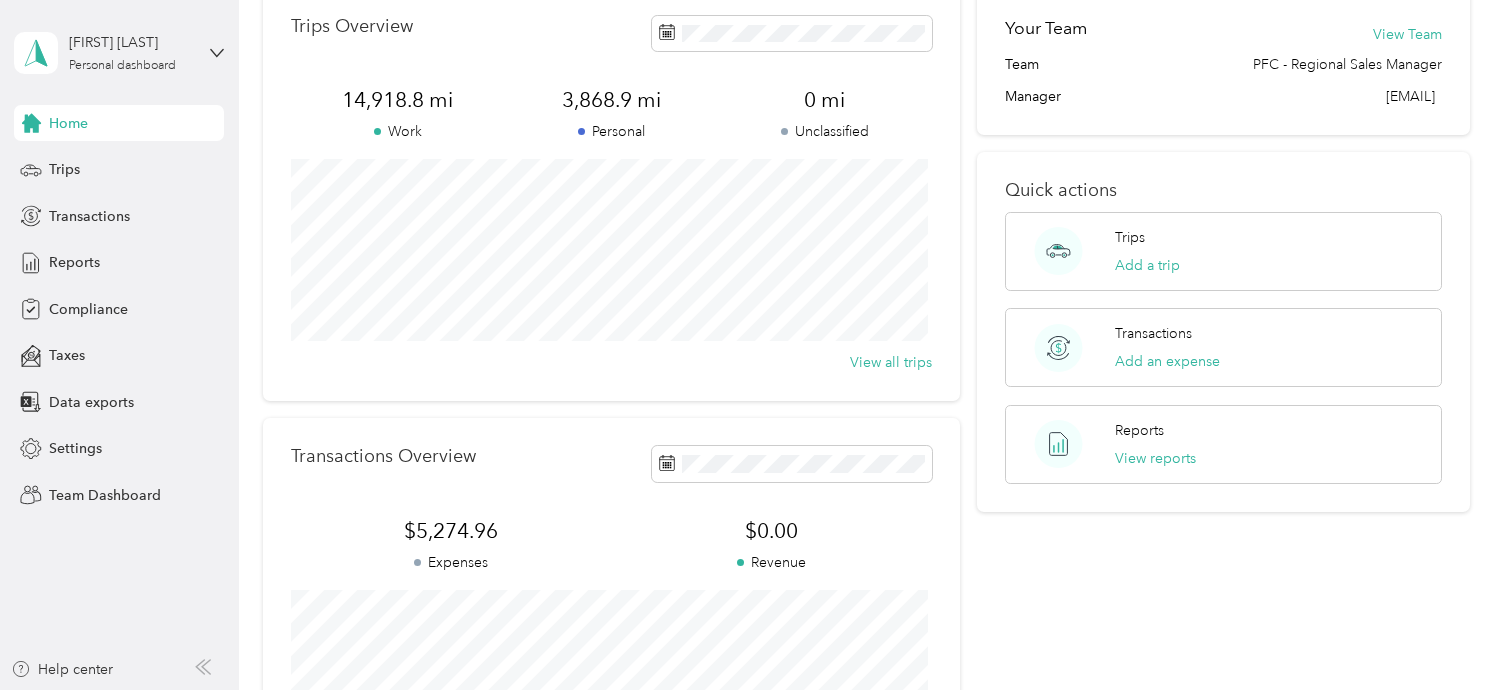 click on "Angela Robuck Personal dashboard Home Trips Transactions Reports Compliance Taxes Data exports Settings Team Dashboard   Help center" at bounding box center [119, 345] 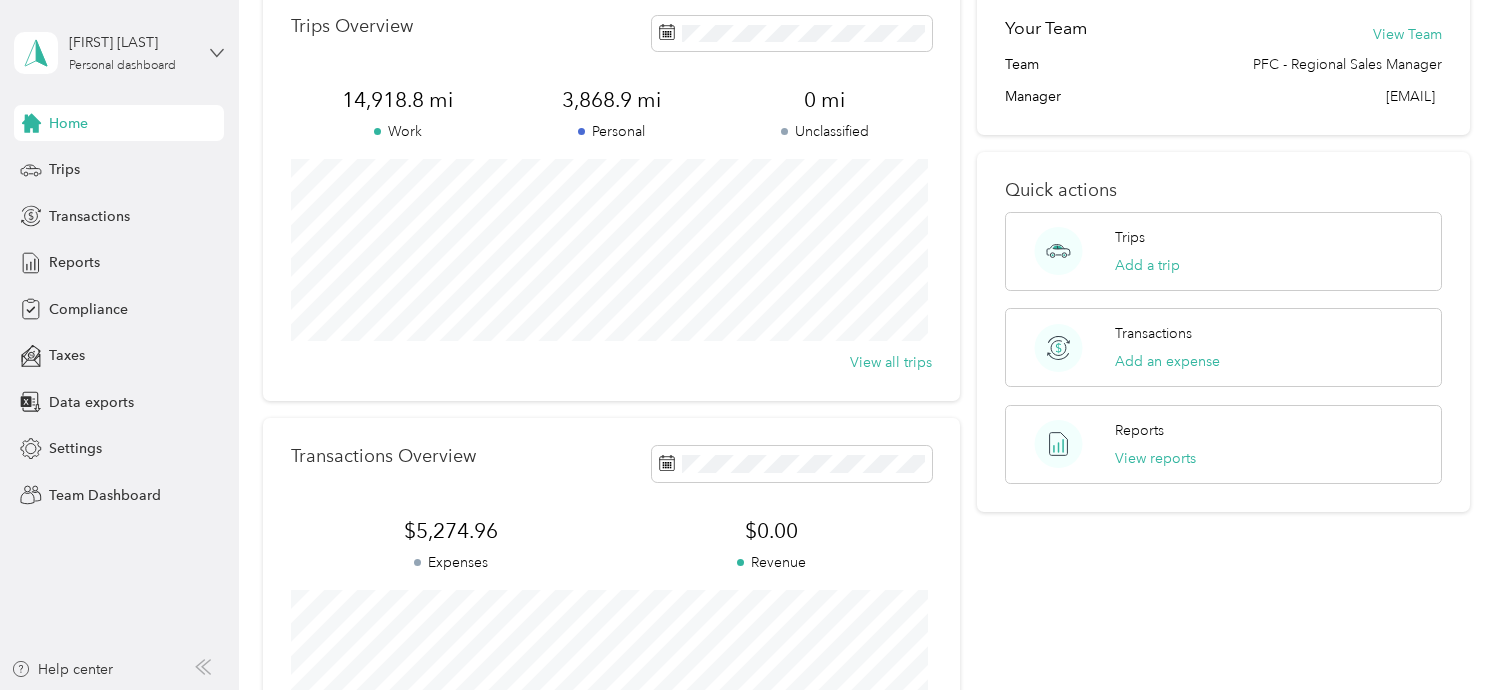 click 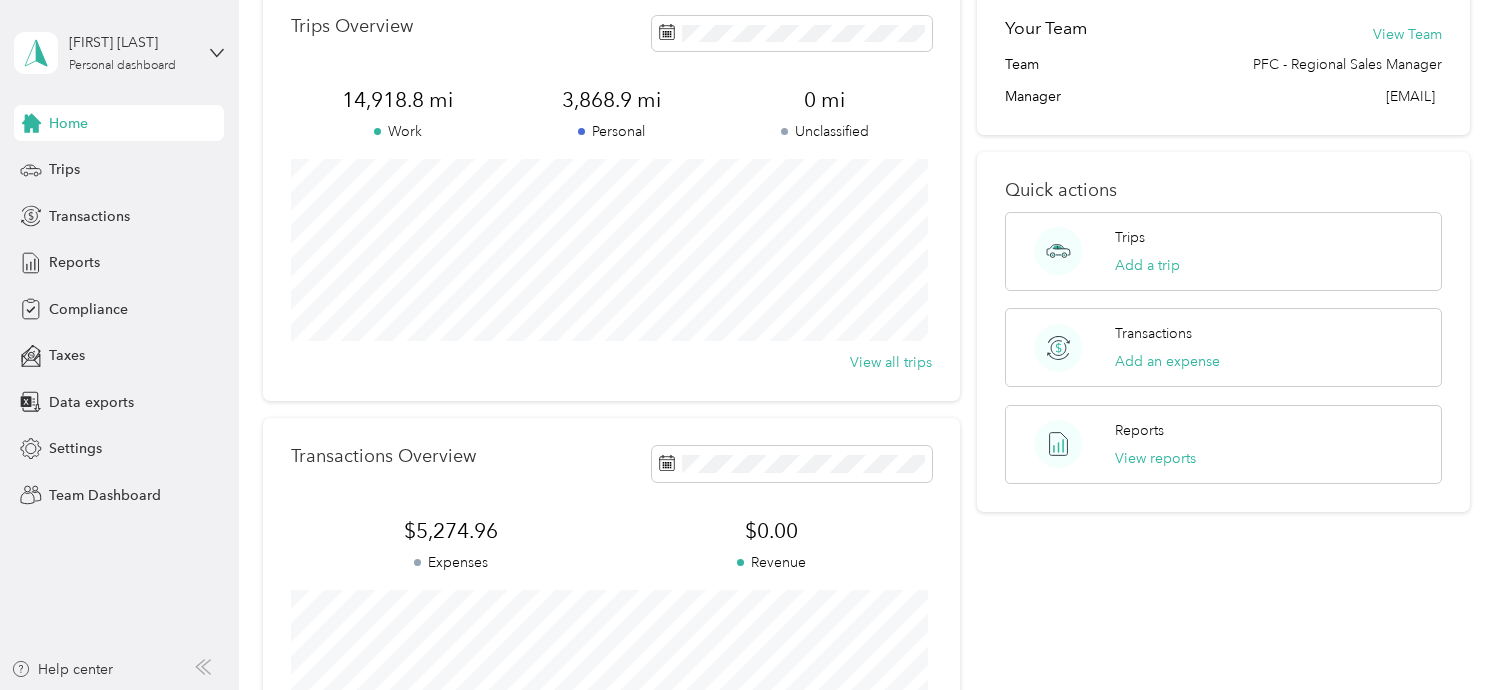 click on "Team dashboard" at bounding box center [166, 153] 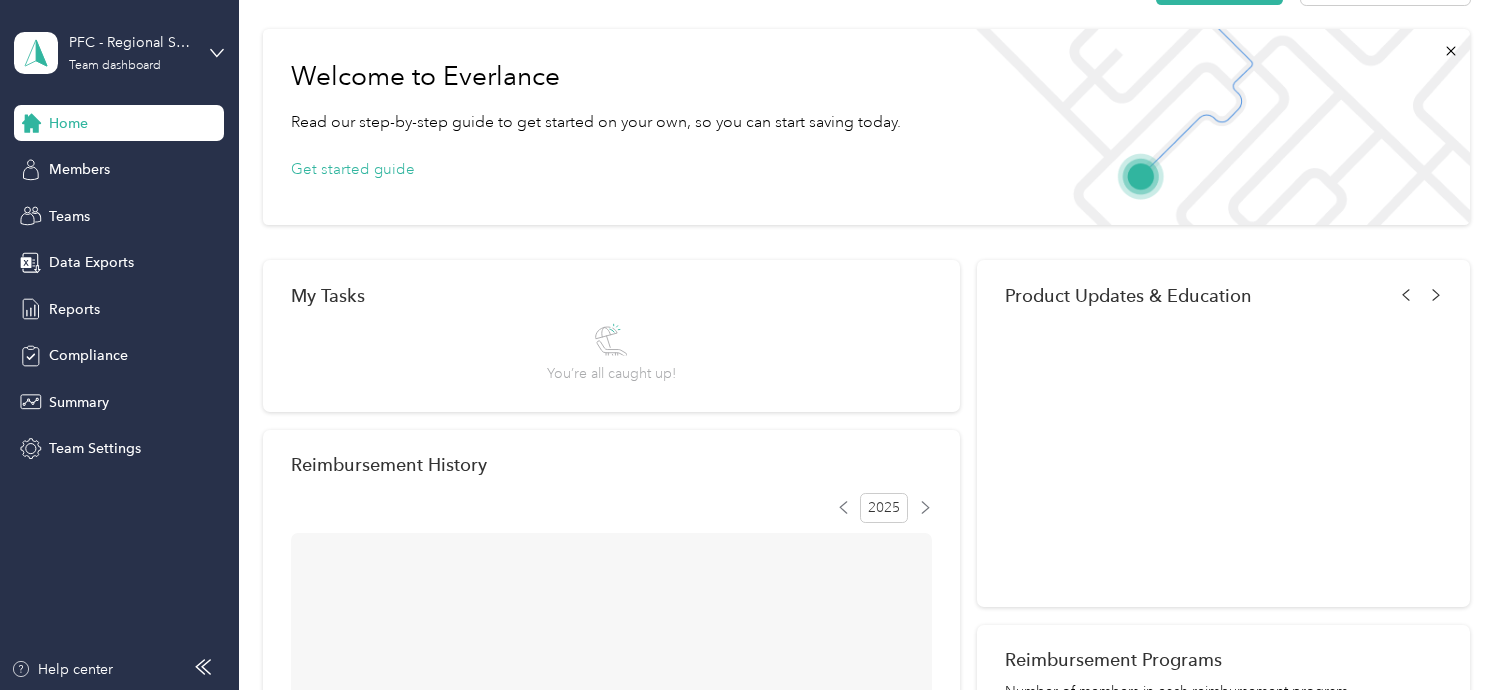 scroll, scrollTop: 100, scrollLeft: 0, axis: vertical 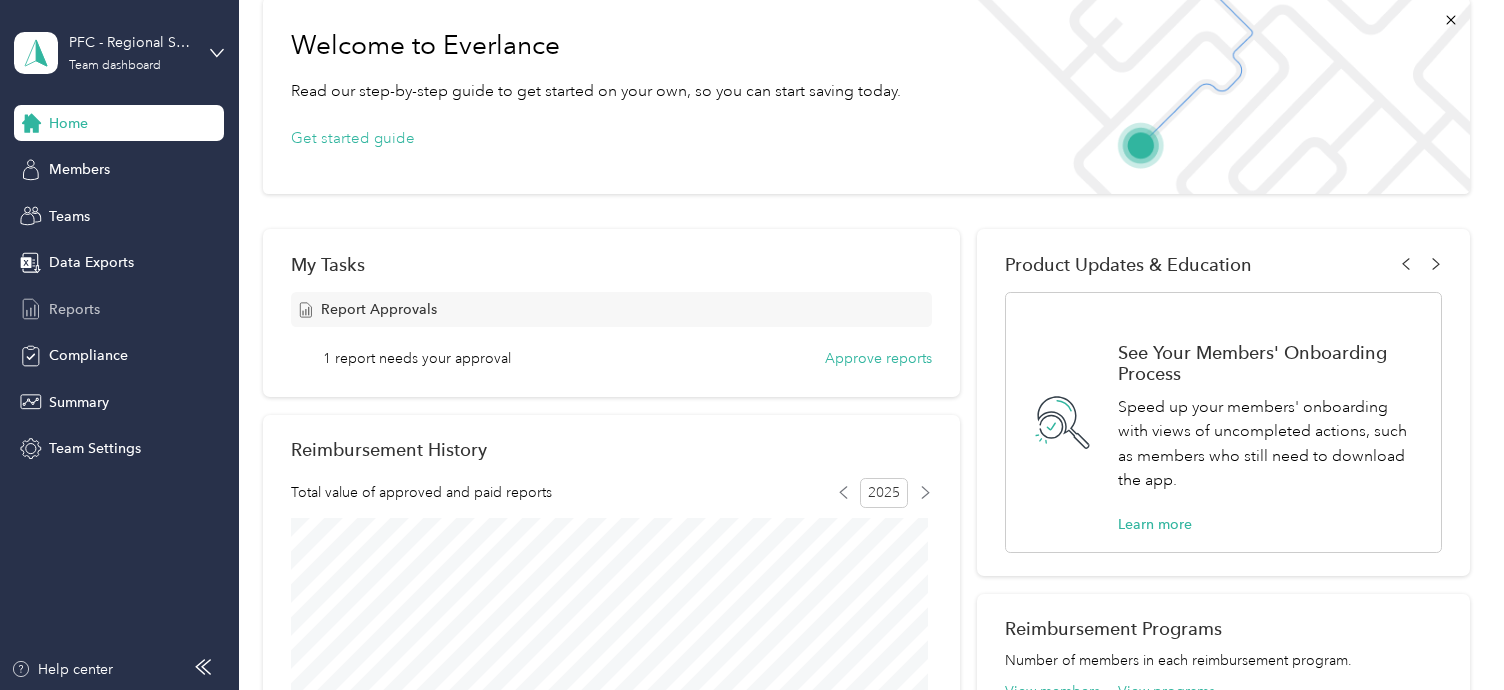 click on "Reports" at bounding box center (74, 309) 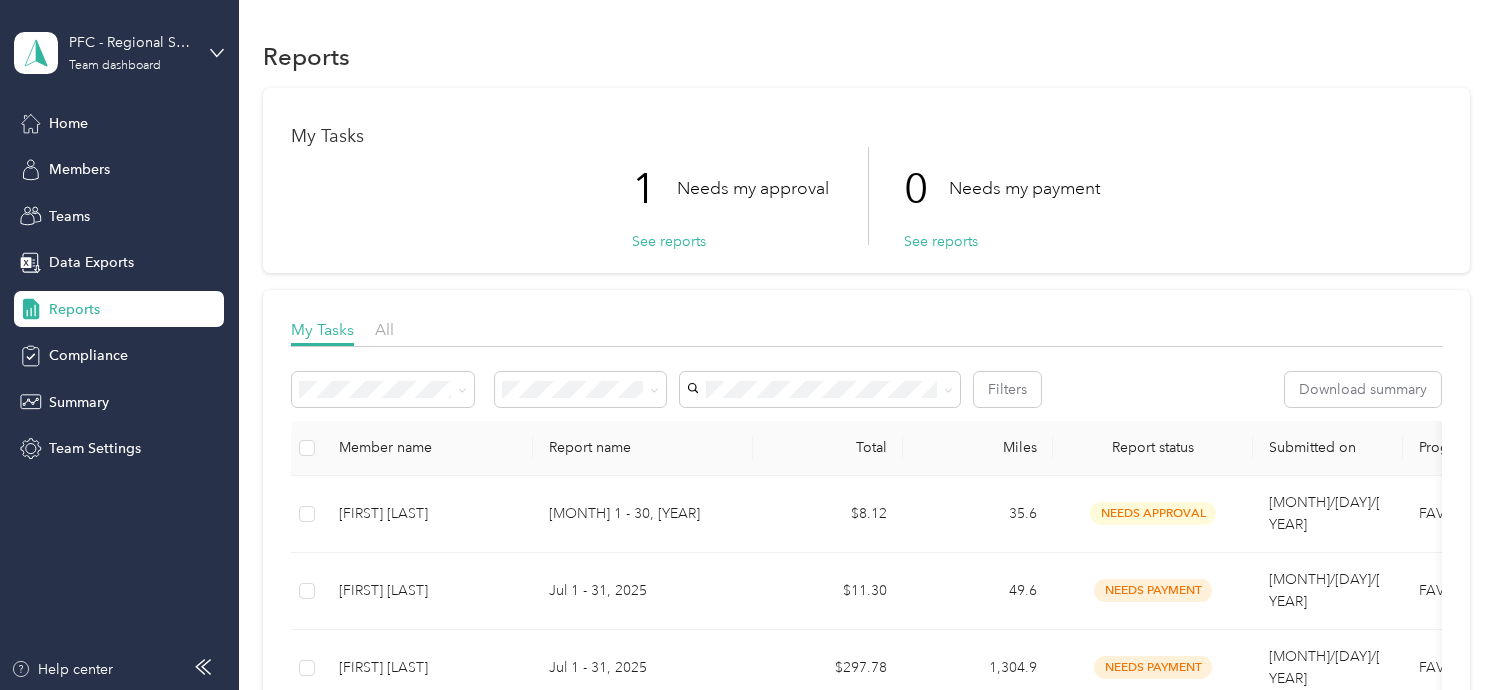 scroll, scrollTop: 200, scrollLeft: 0, axis: vertical 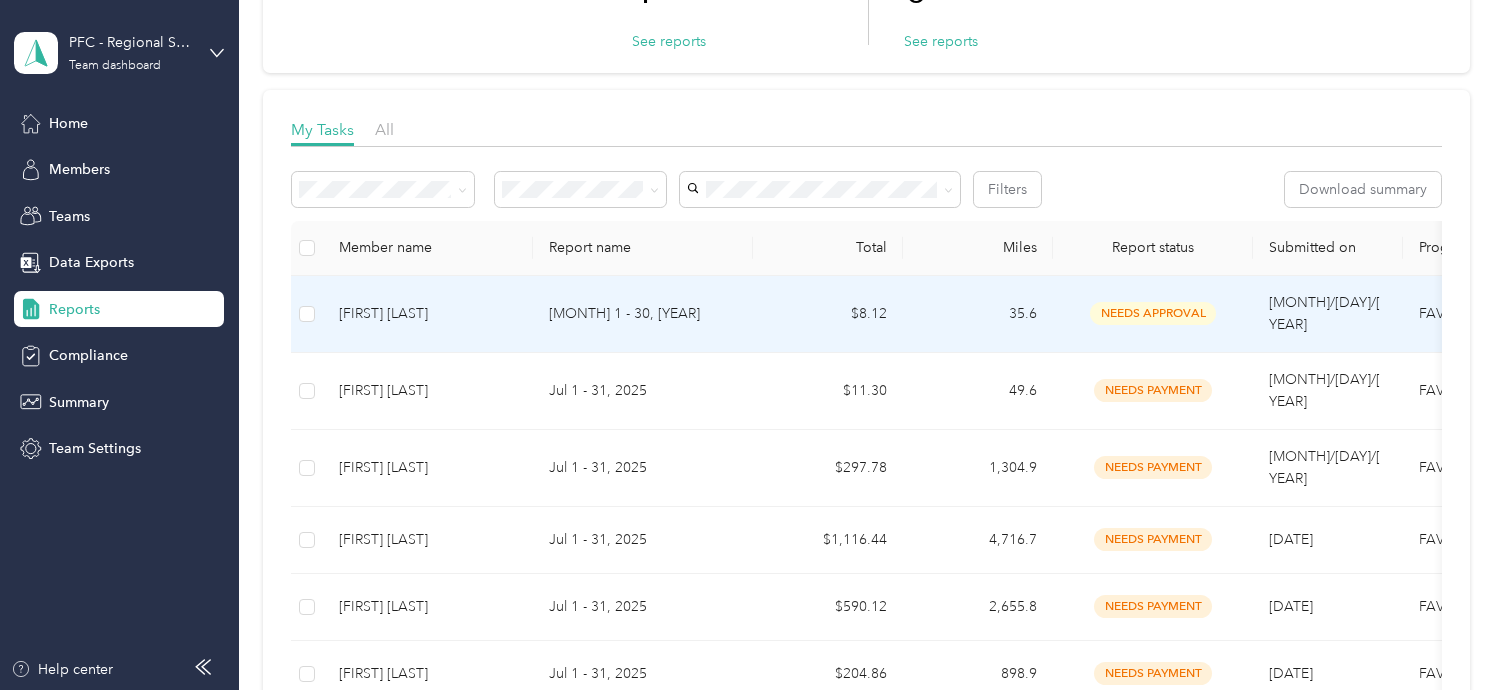 click on "[FIRST] [LAST]" at bounding box center (428, 314) 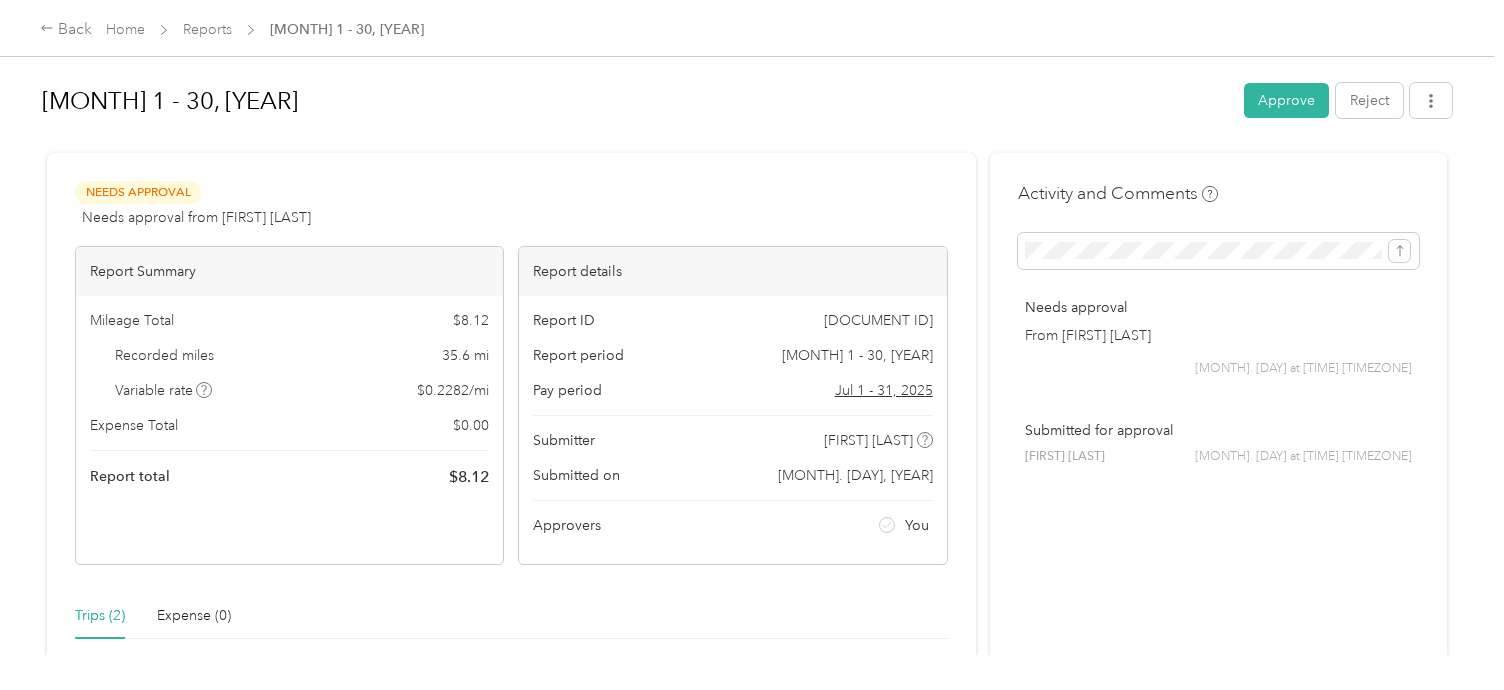 drag, startPoint x: 513, startPoint y: 175, endPoint x: 647, endPoint y: 141, distance: 138.24615 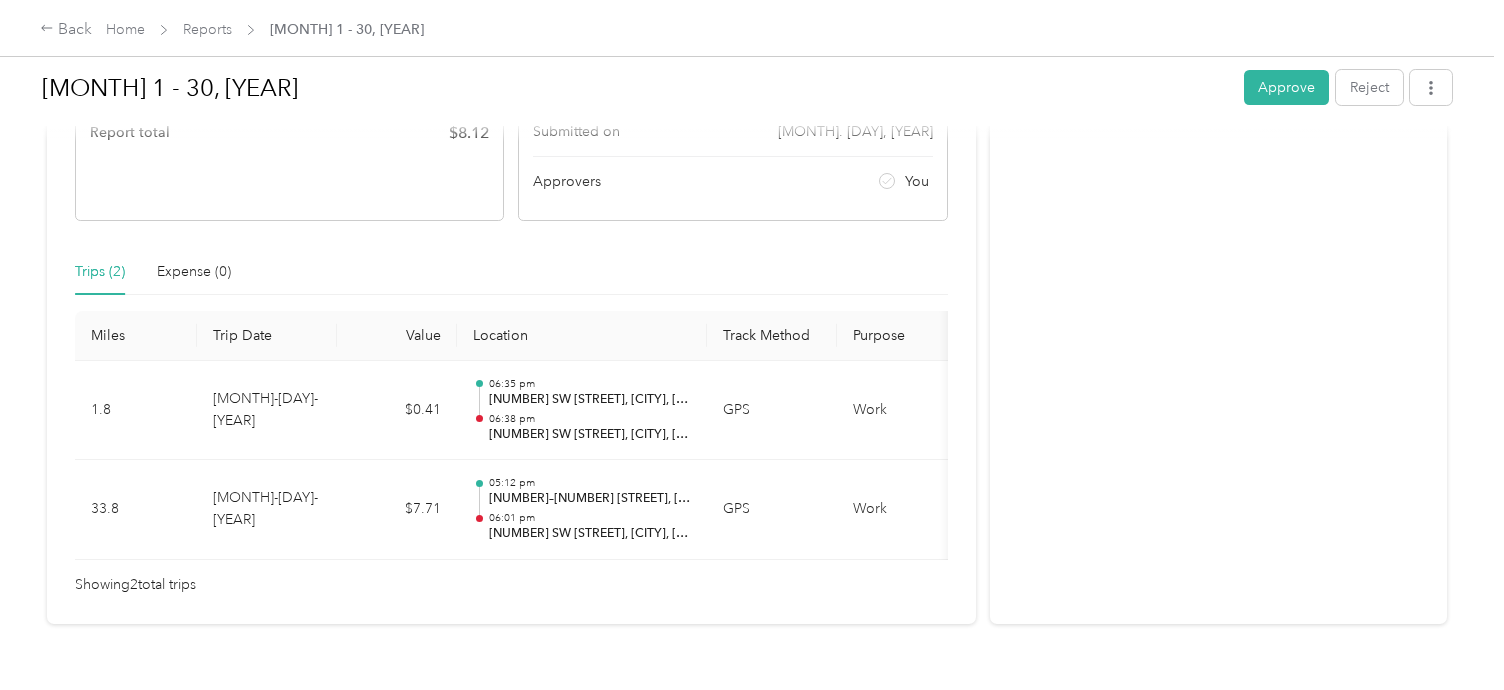 scroll, scrollTop: 311, scrollLeft: 0, axis: vertical 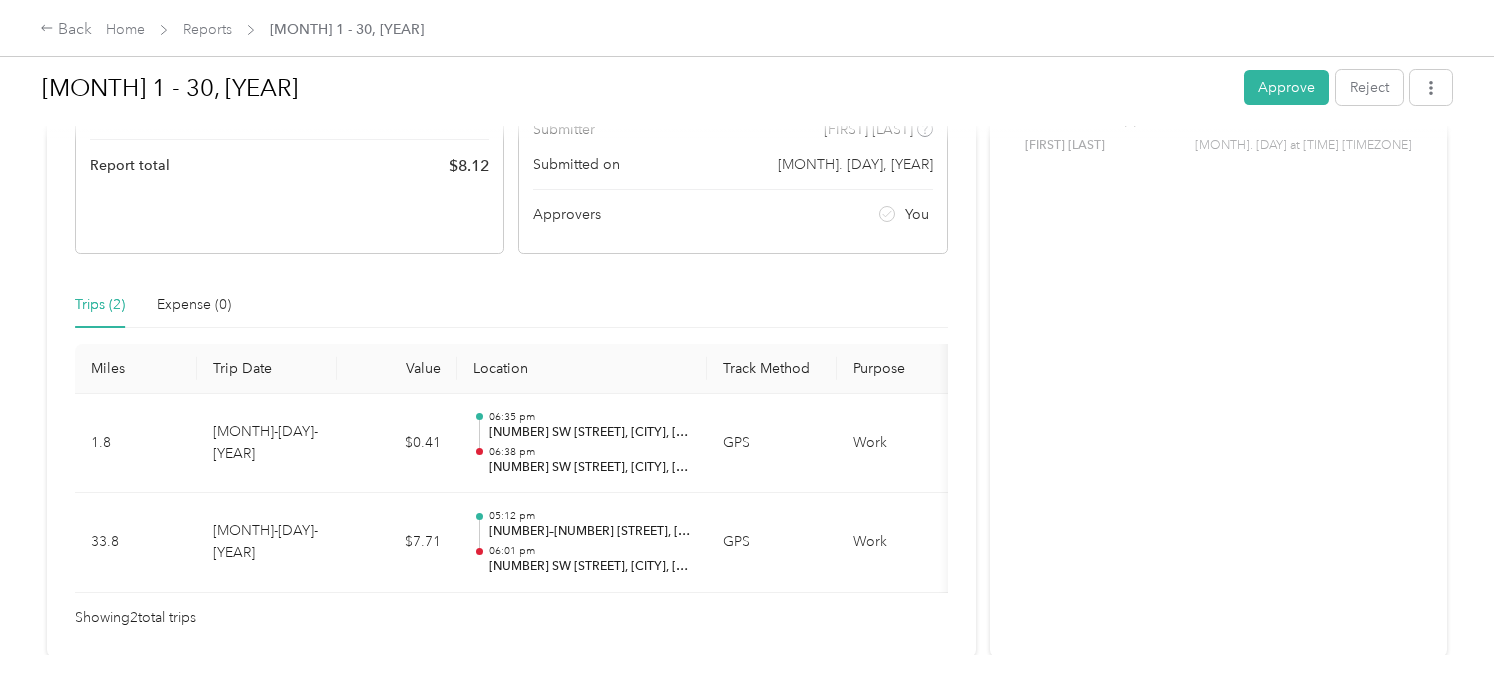 click on "Trips (2) Expense (0)" at bounding box center (511, 305) 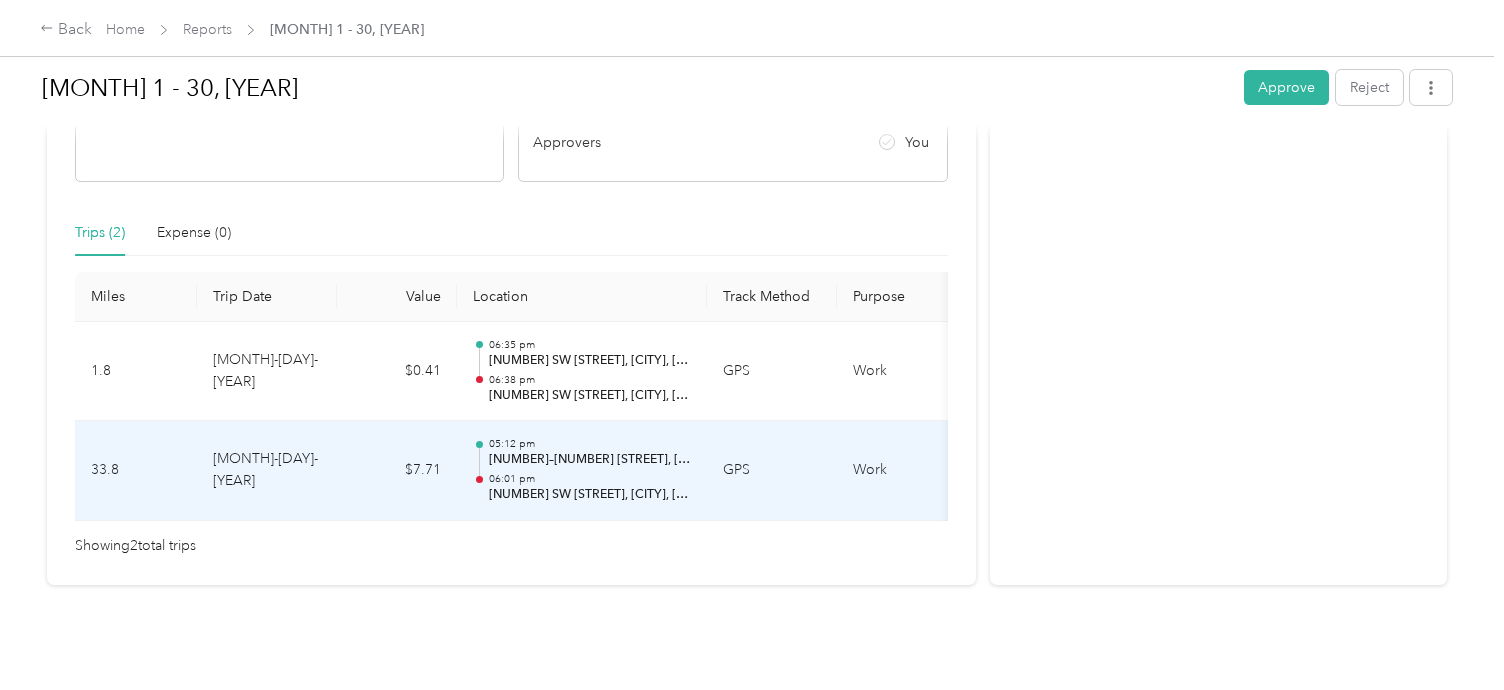 scroll, scrollTop: 0, scrollLeft: 0, axis: both 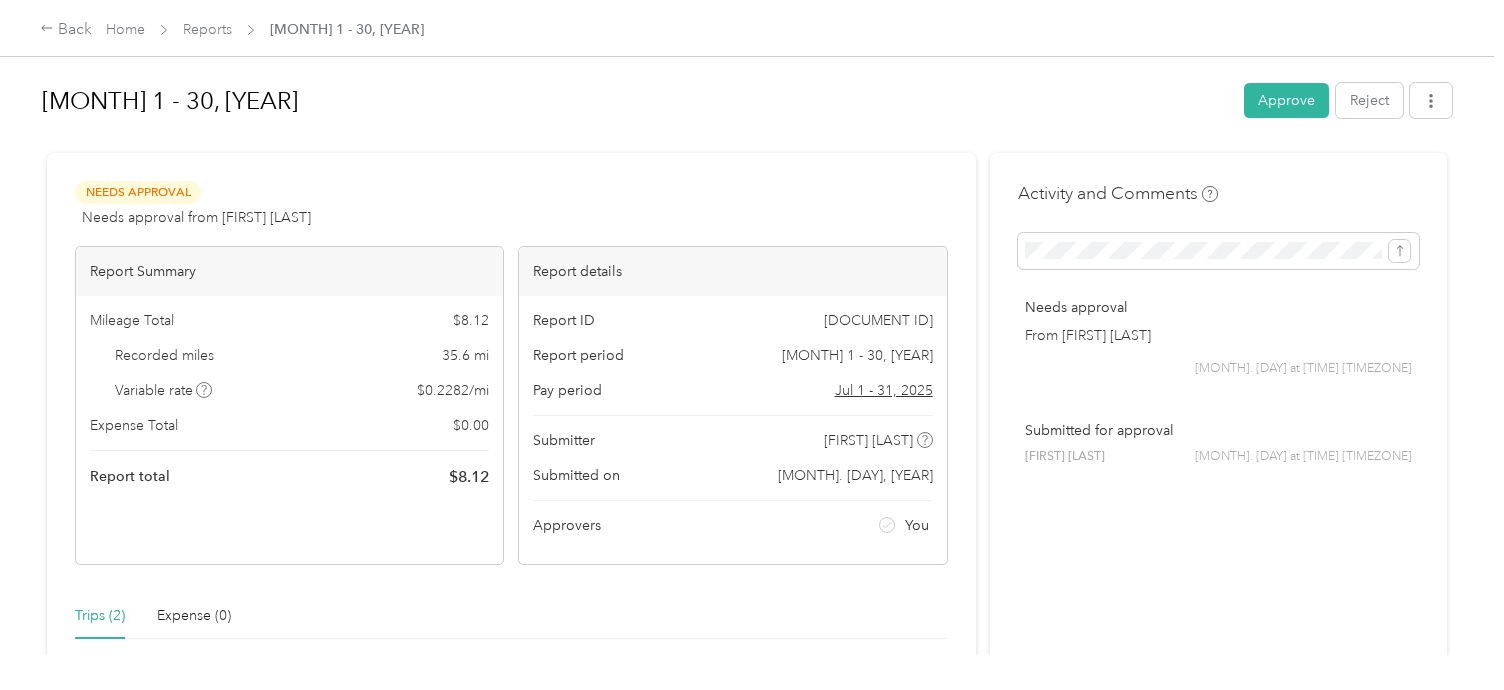 click on "Needs Approval Needs approval from Angela Robuck View  activity & comments" at bounding box center (511, 205) 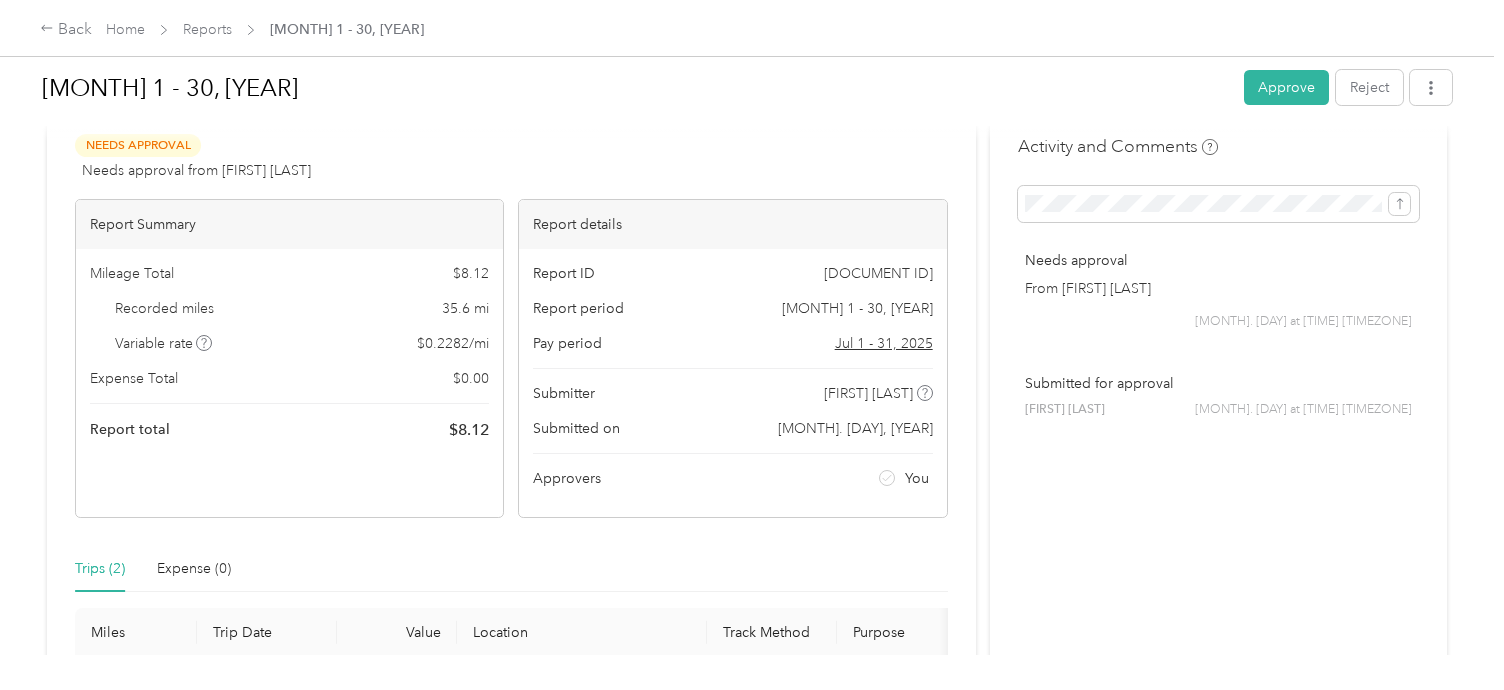scroll, scrollTop: 0, scrollLeft: 0, axis: both 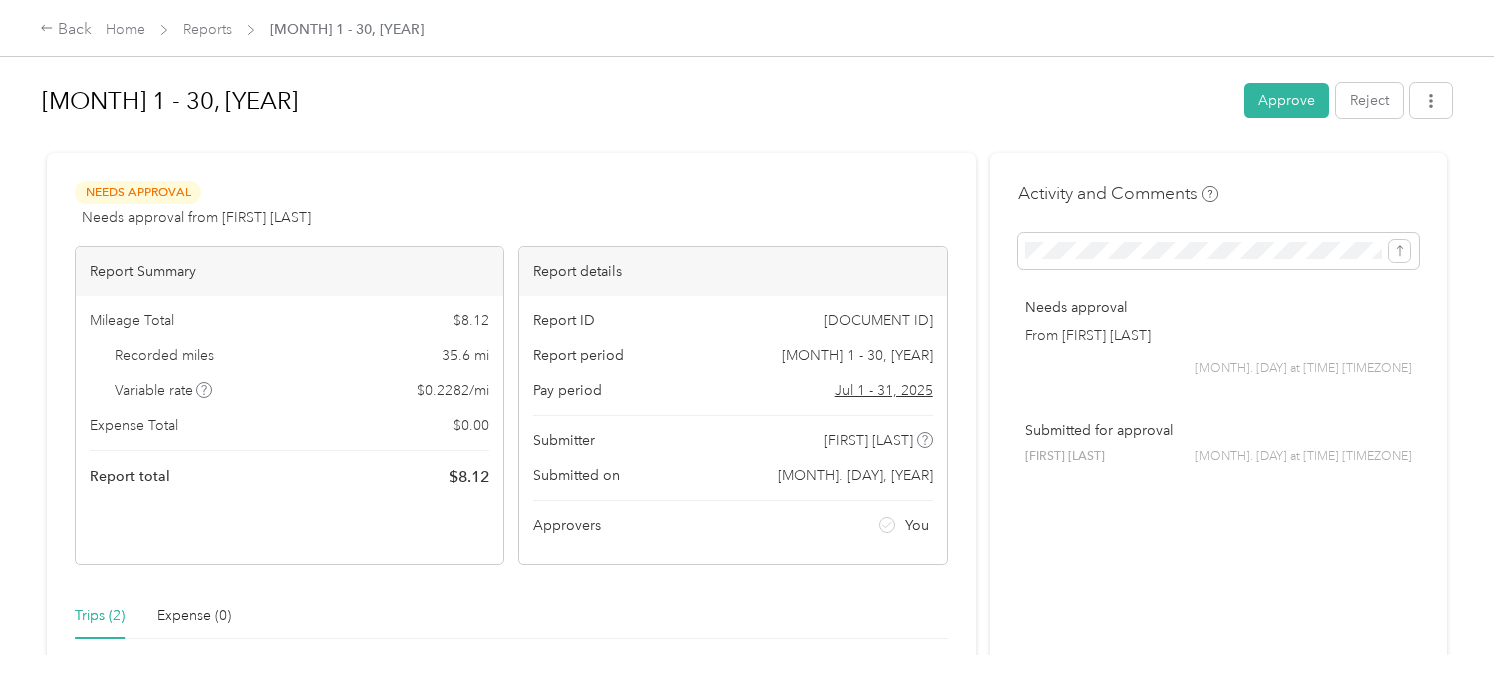 click on "Needs Approval Needs approval from Angela Robuck View  activity & comments" at bounding box center (511, 205) 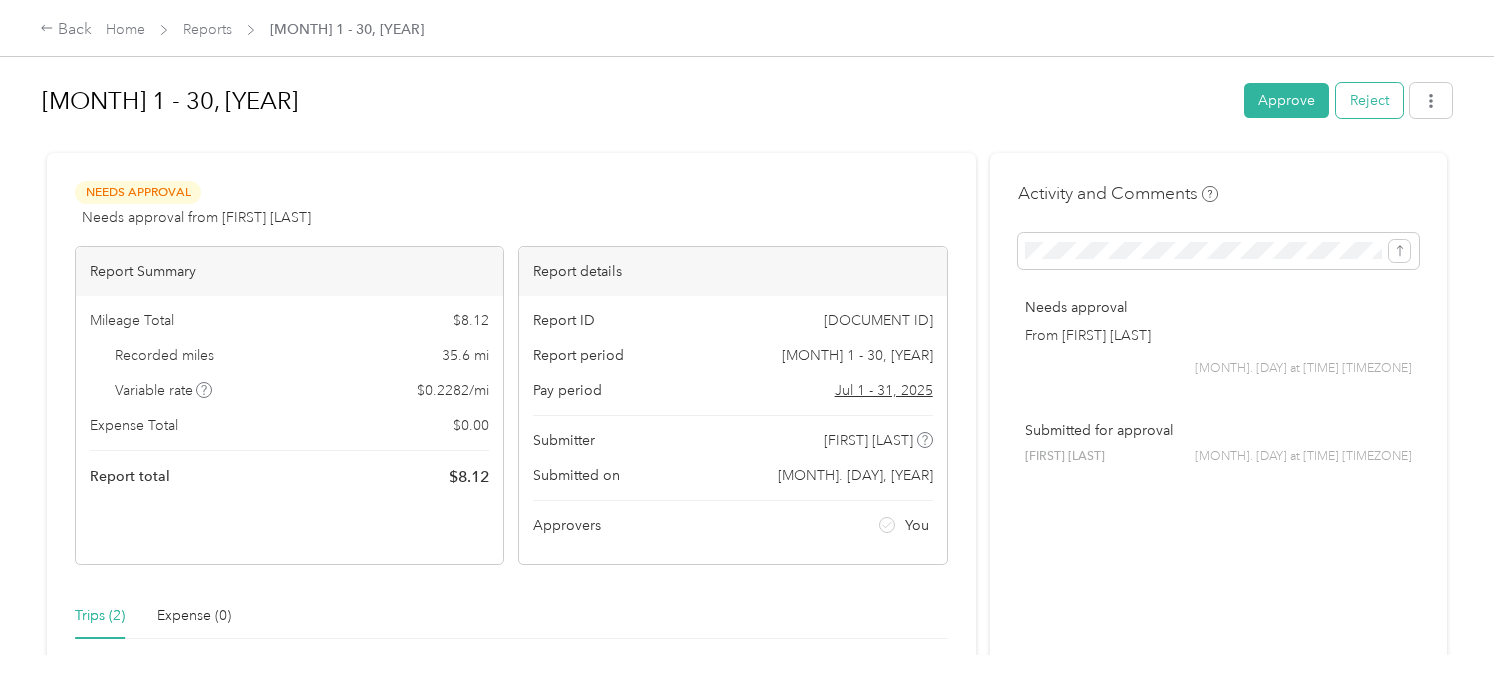 click on "Reject" at bounding box center [1369, 100] 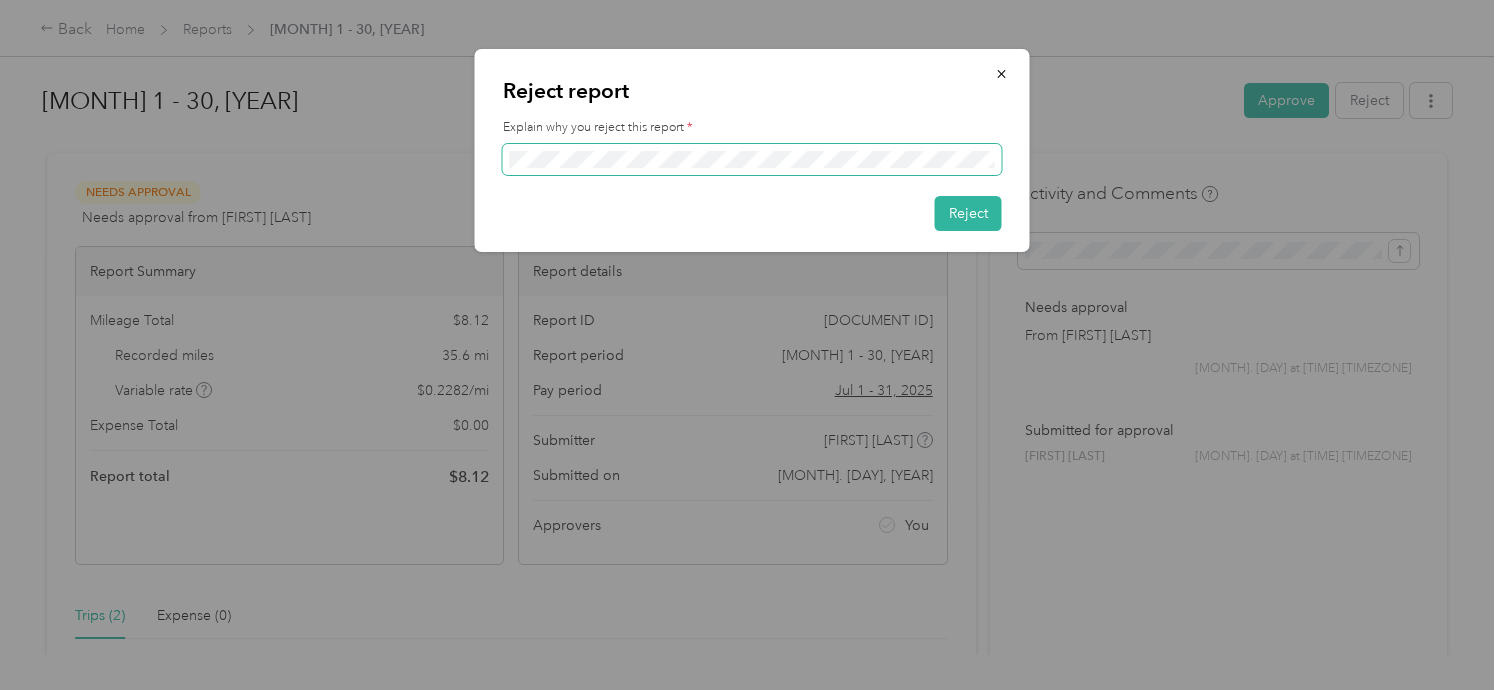 scroll, scrollTop: 0, scrollLeft: 92, axis: horizontal 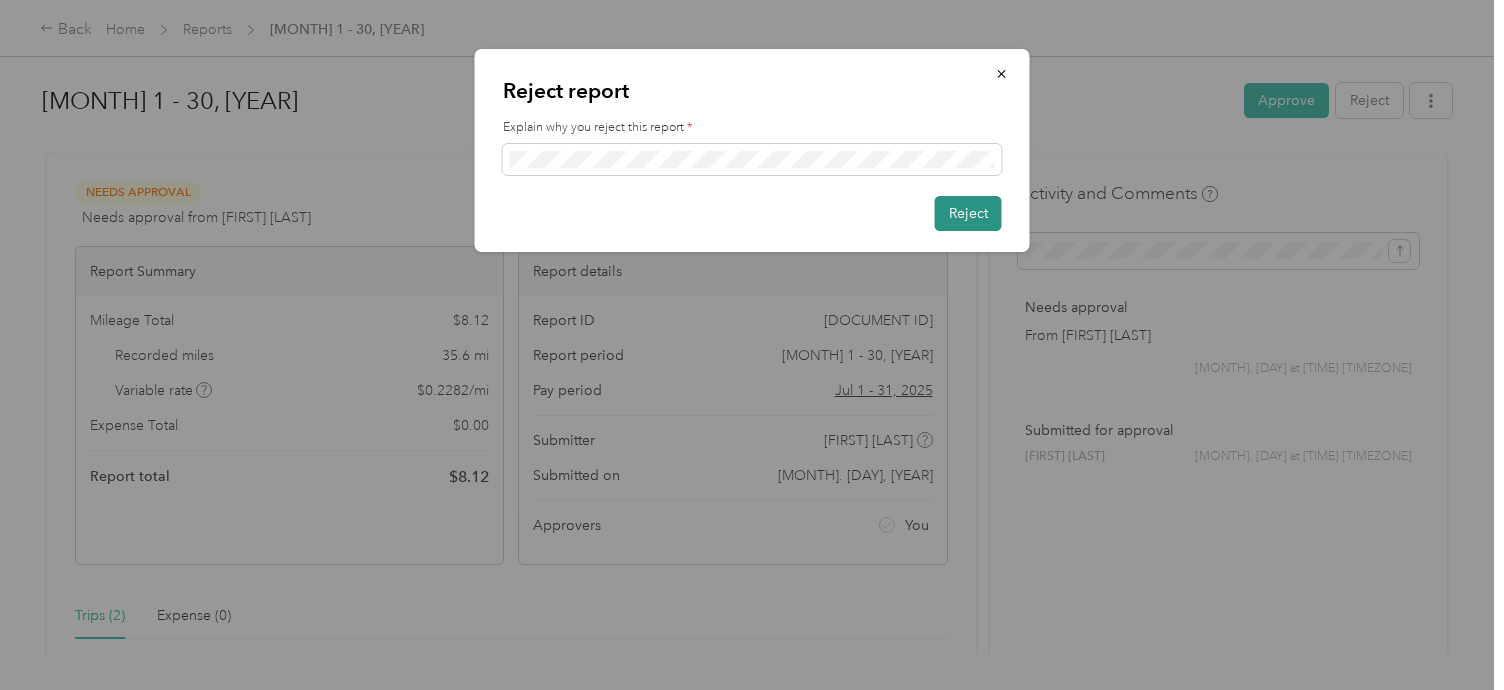 click on "Reject" at bounding box center (968, 213) 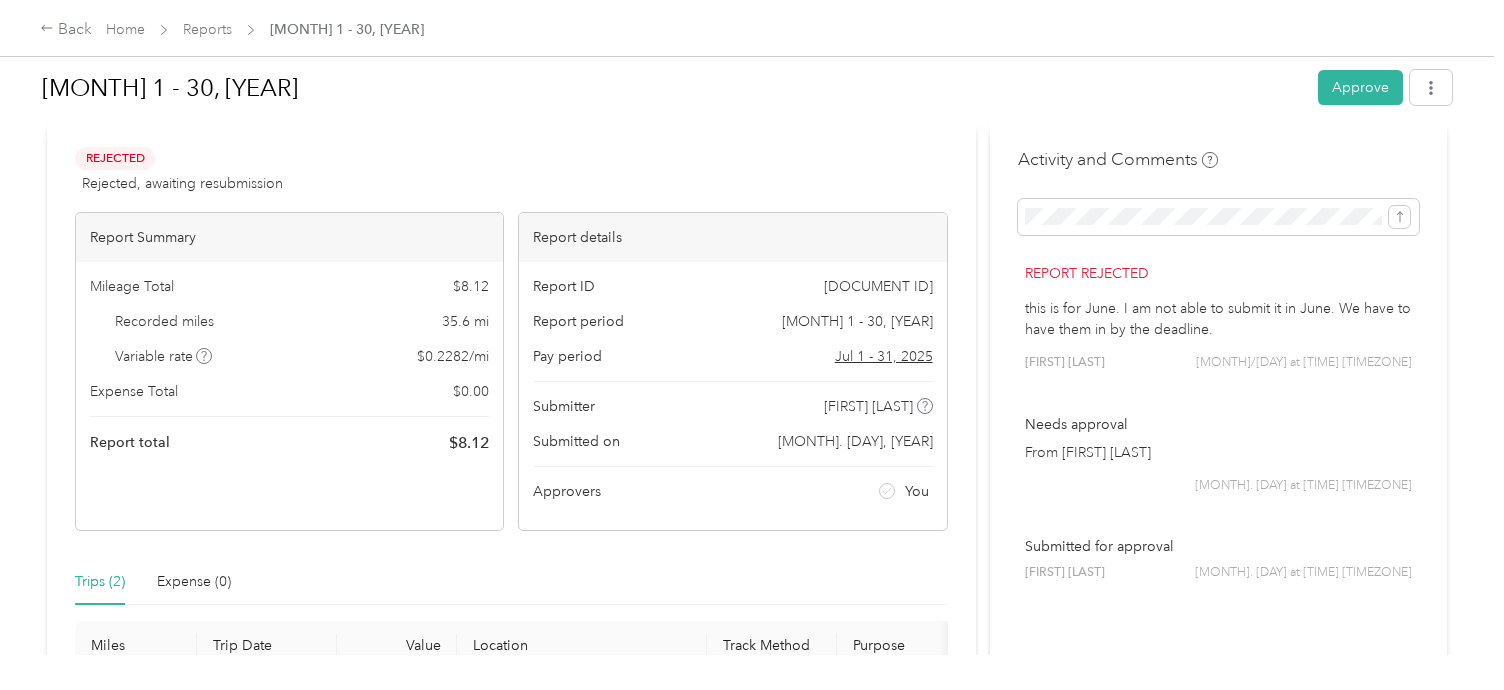 scroll, scrollTop: 0, scrollLeft: 0, axis: both 